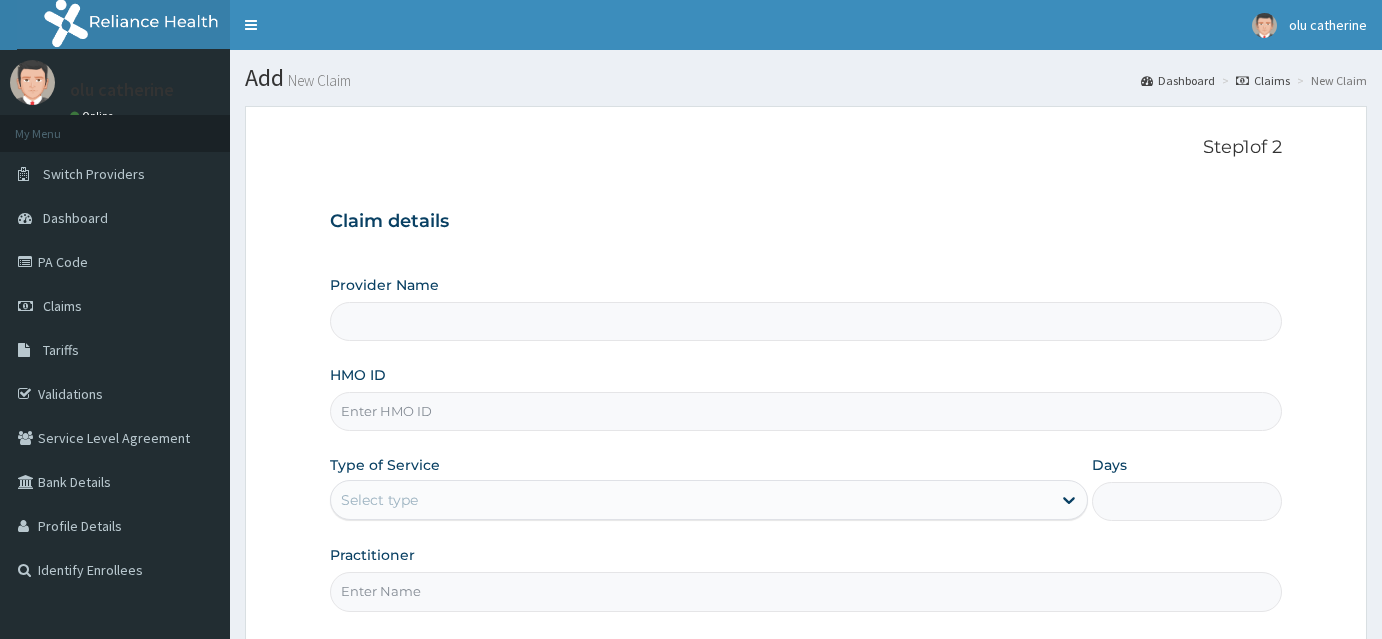 scroll, scrollTop: 0, scrollLeft: 0, axis: both 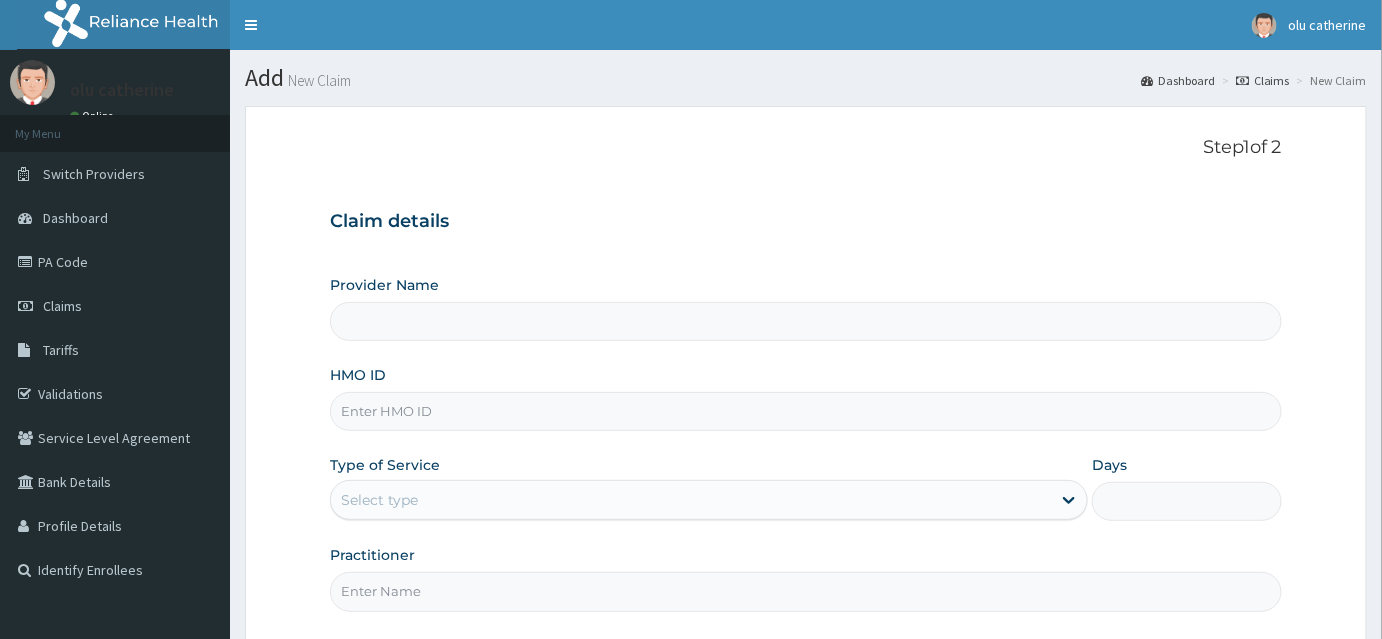 type on "INLAND SPECIALIST HOSPITAL- KETU" 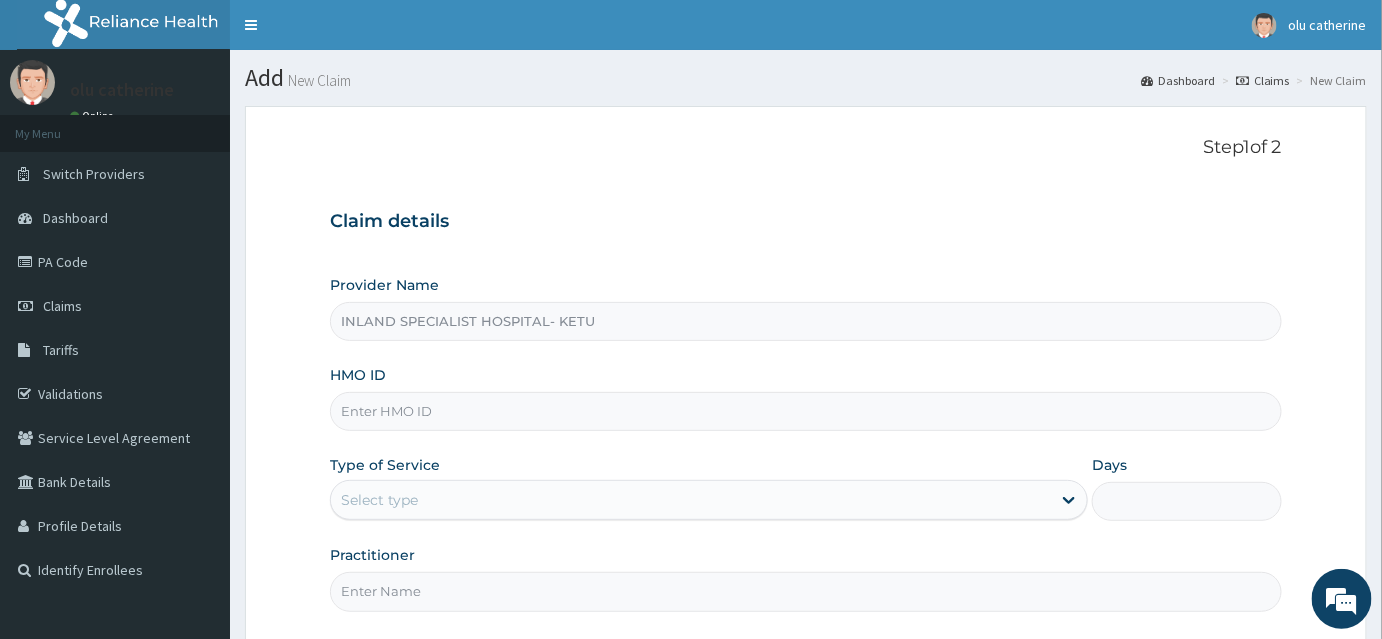 scroll, scrollTop: 186, scrollLeft: 0, axis: vertical 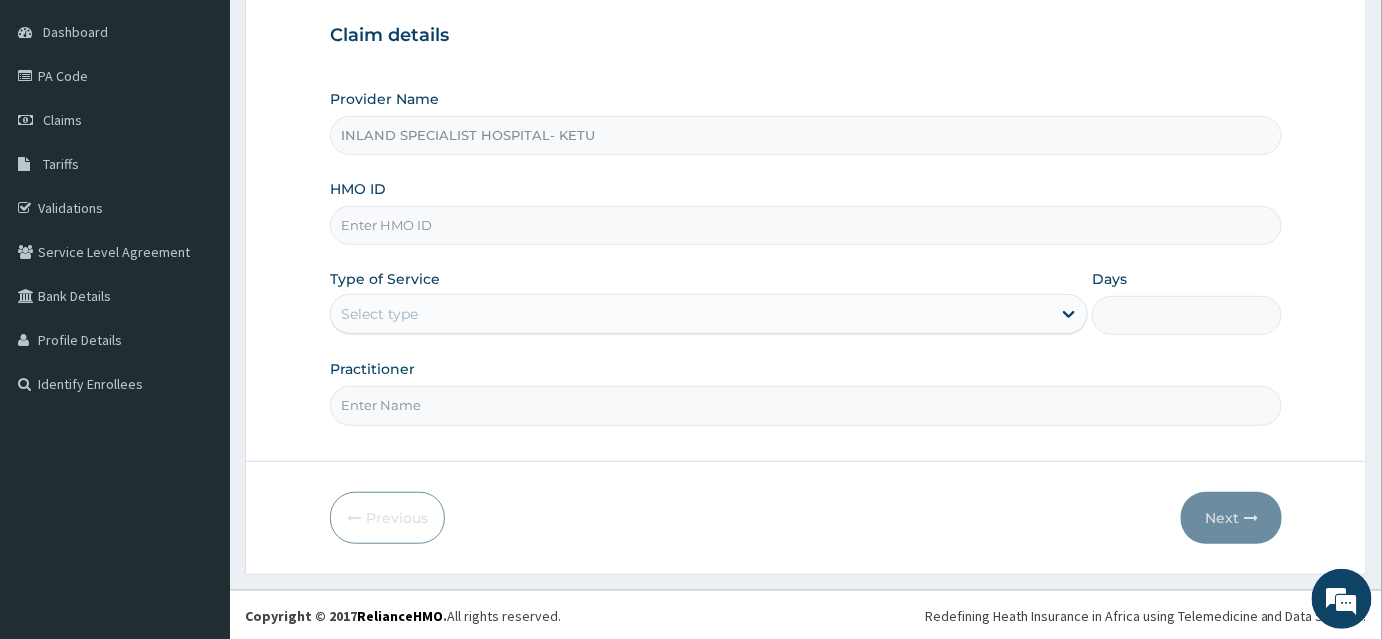 click on "HMO ID" at bounding box center (806, 225) 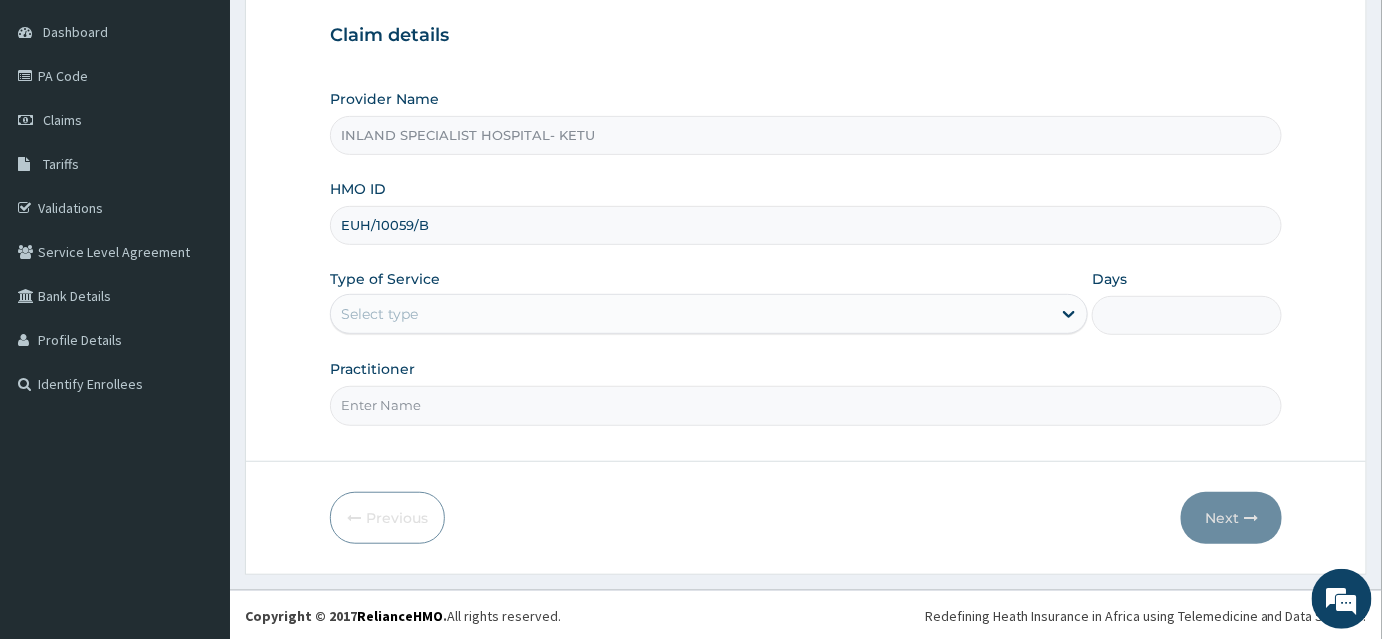 type on "EUH/10059/B" 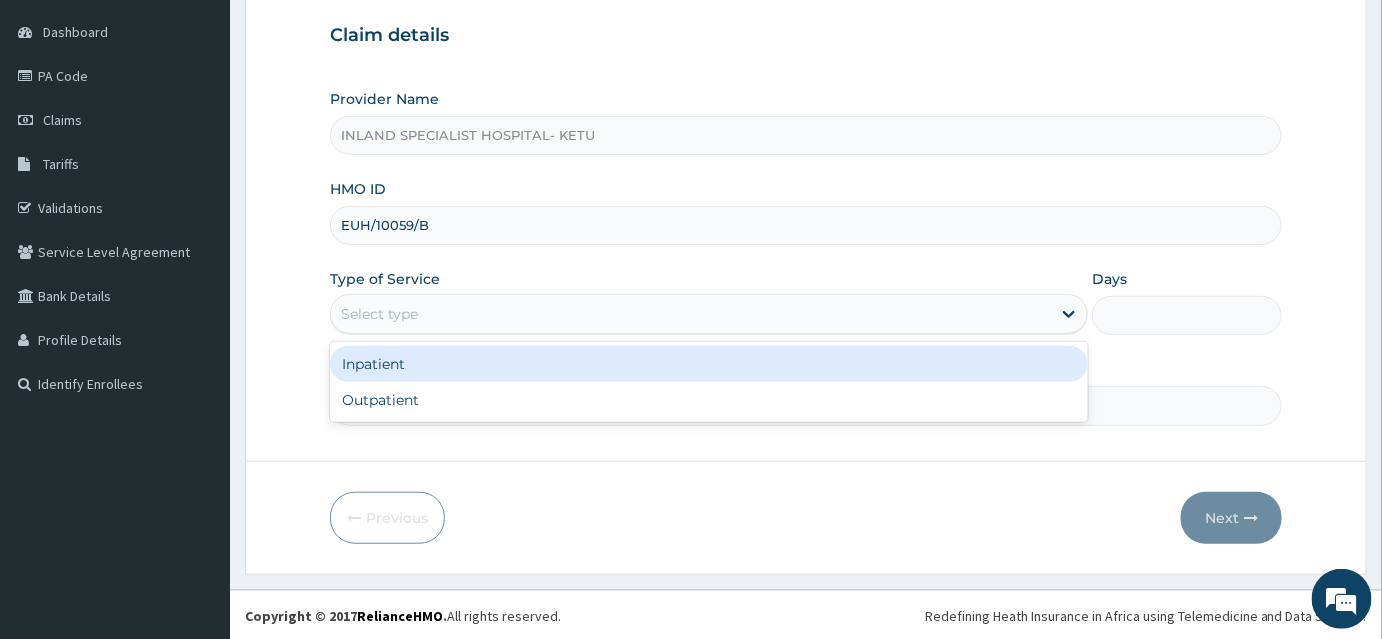 drag, startPoint x: 425, startPoint y: 307, endPoint x: 407, endPoint y: 323, distance: 24.083189 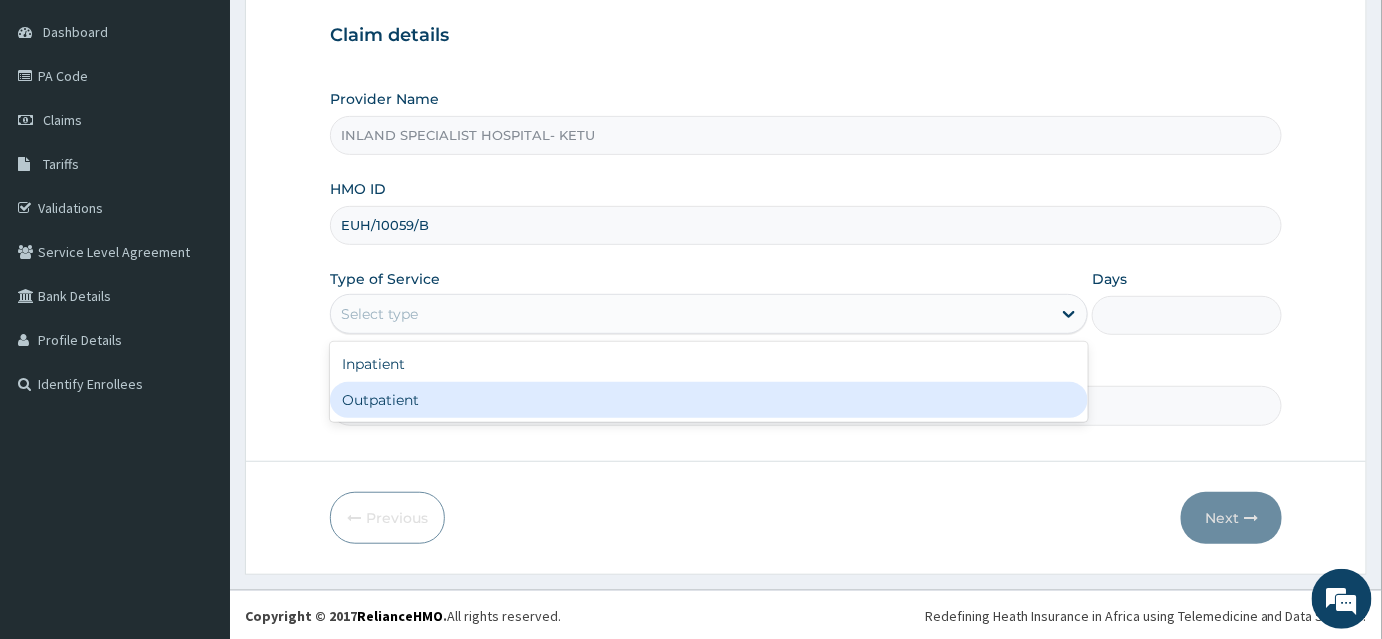 click on "Outpatient" at bounding box center [709, 400] 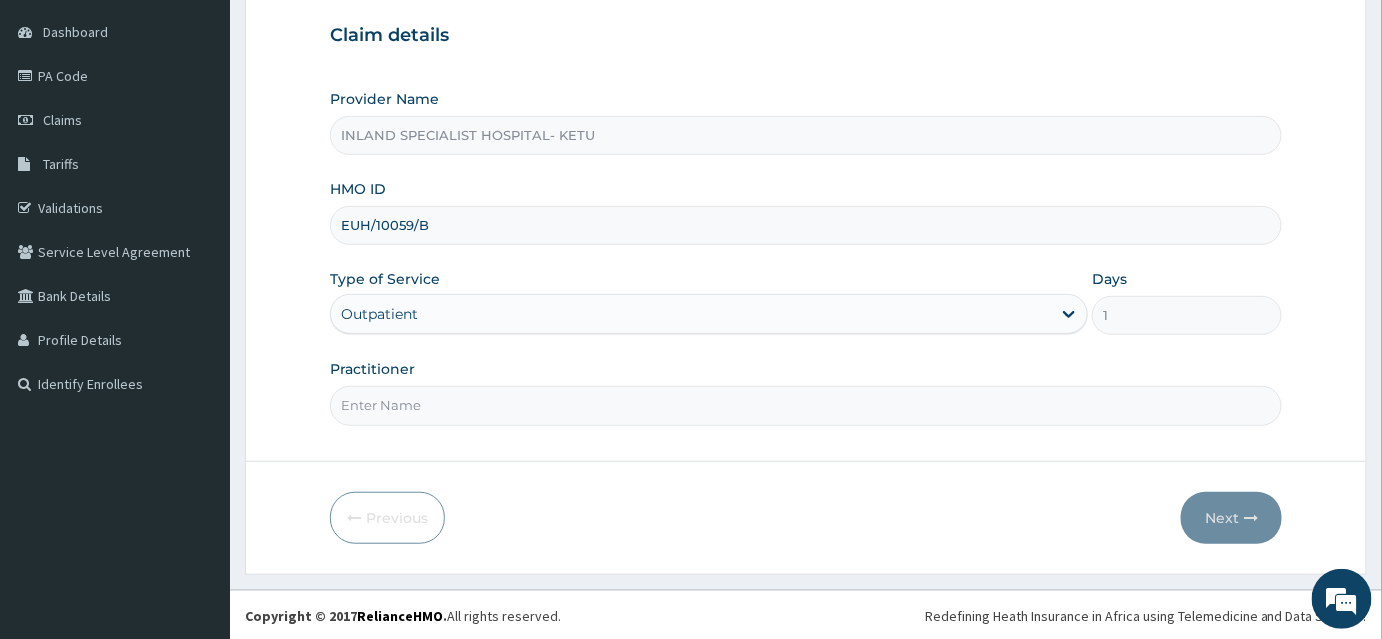 click on "Practitioner" at bounding box center [806, 405] 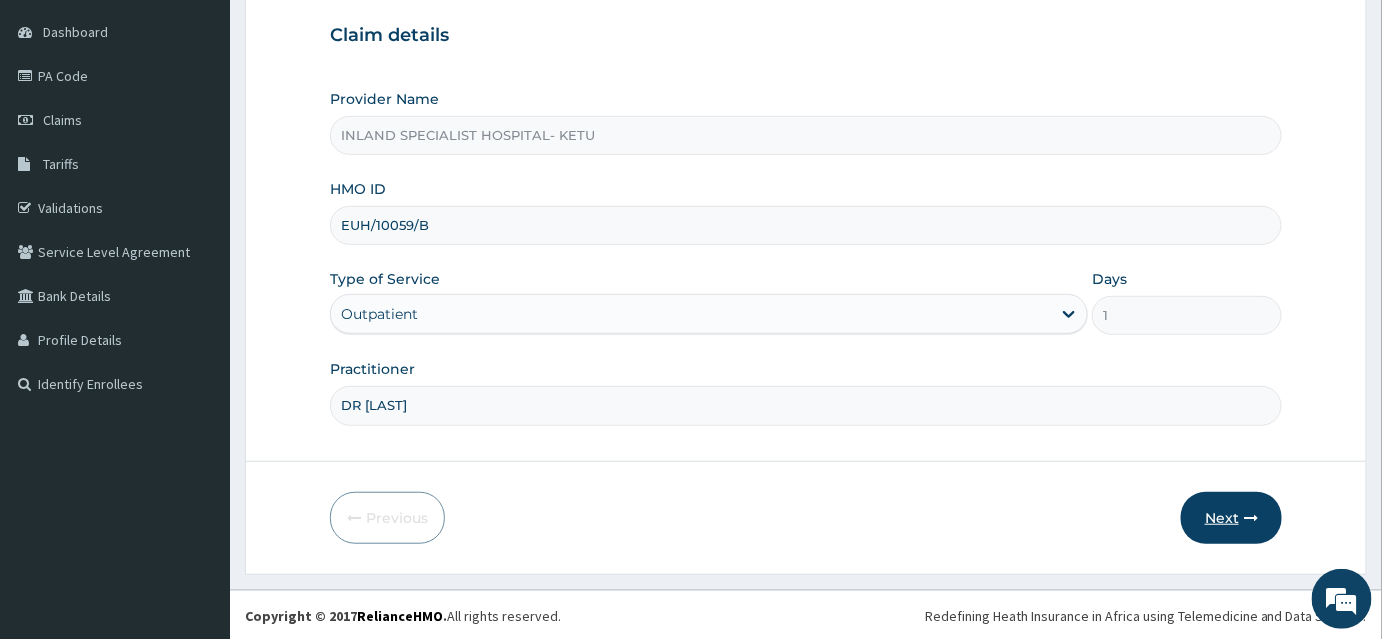 type on "DR ASHAOLU" 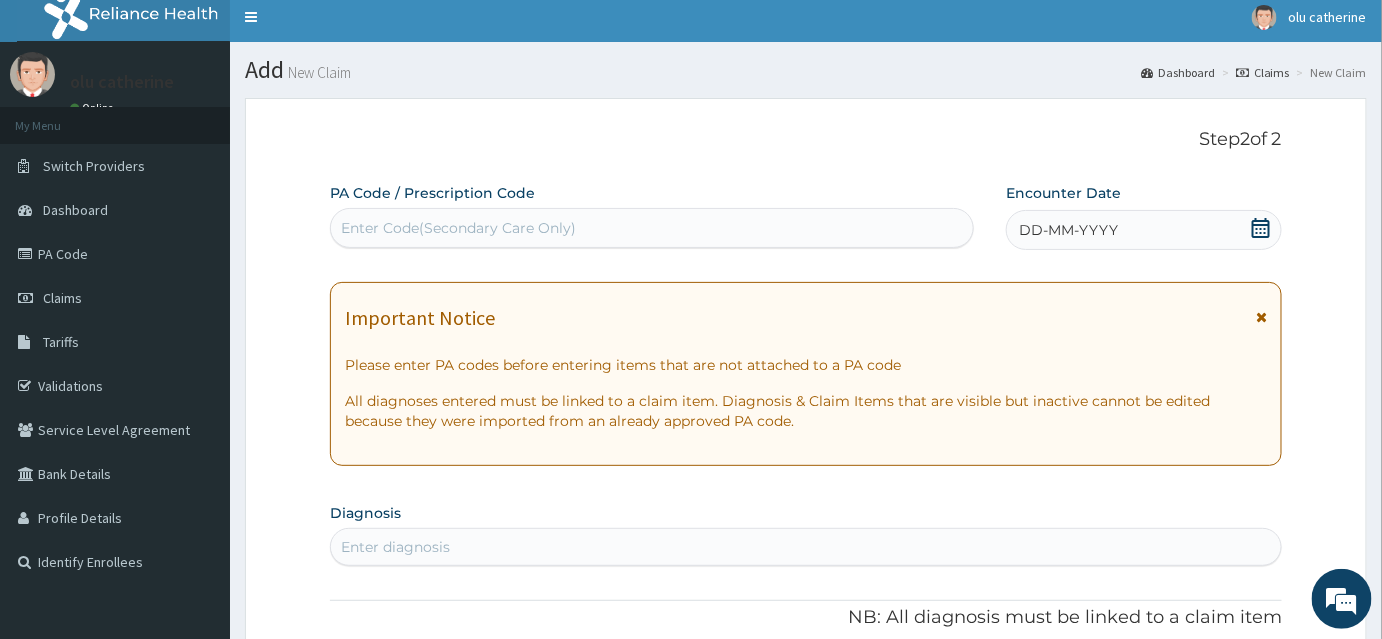 scroll, scrollTop: 5, scrollLeft: 0, axis: vertical 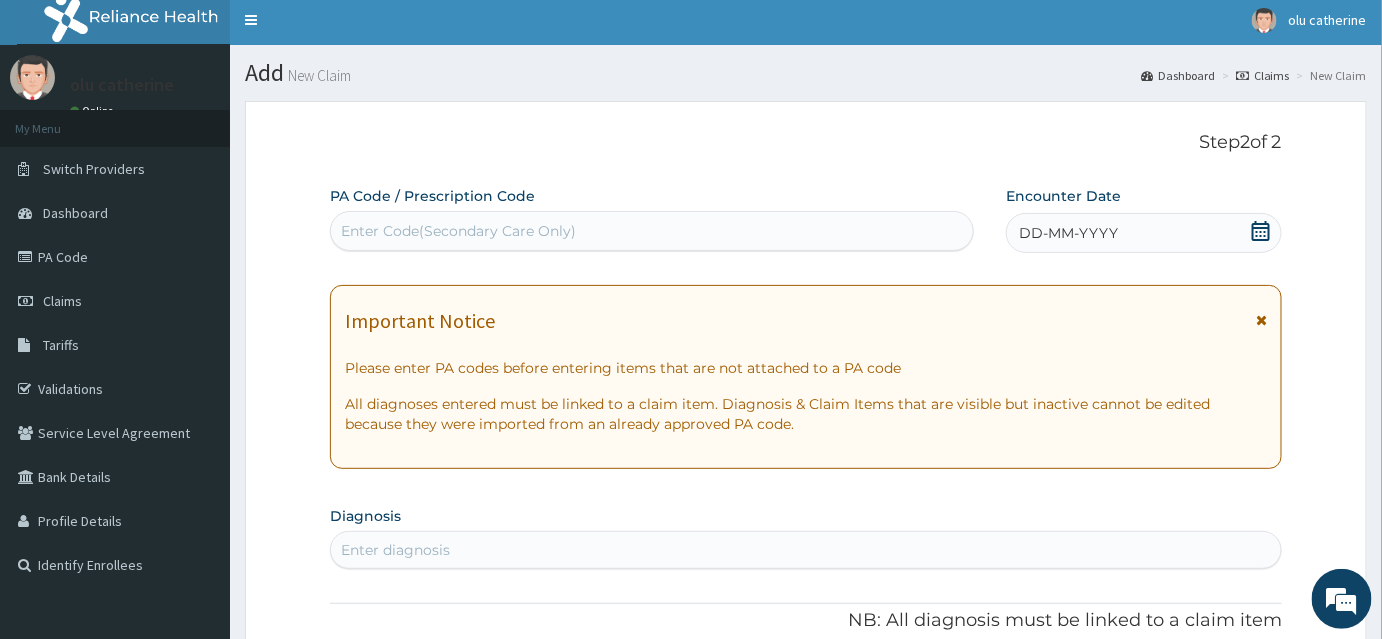 click 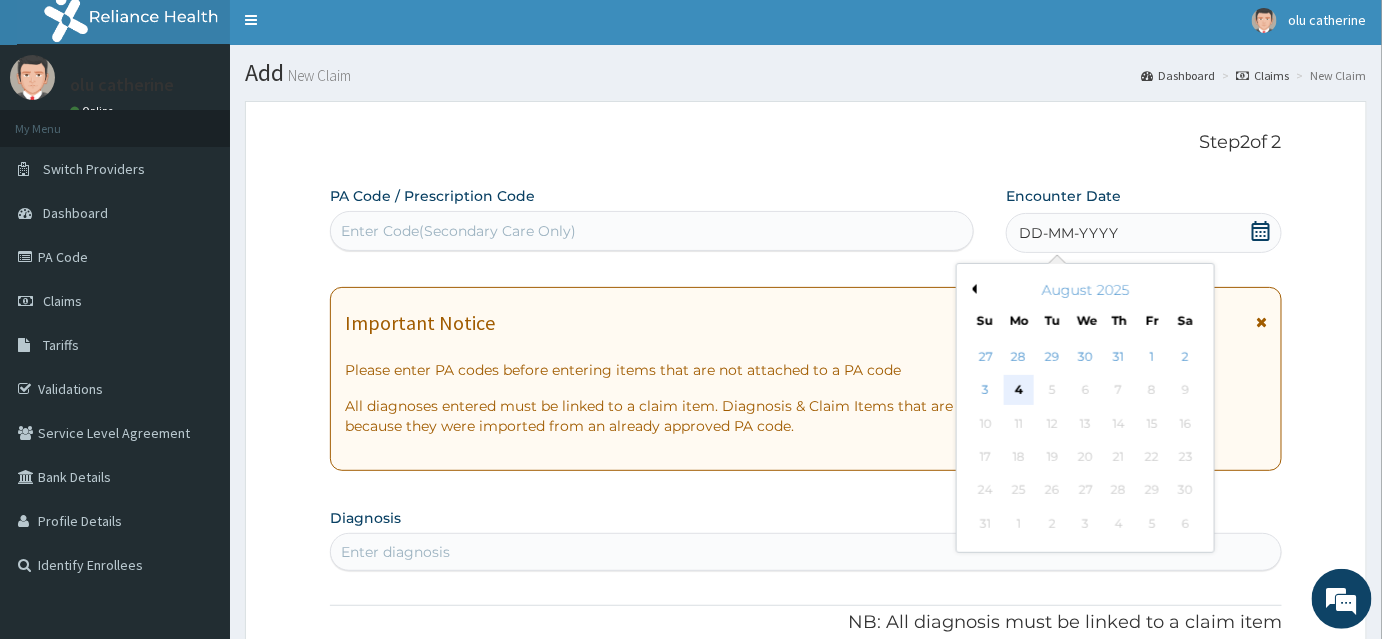 click on "4" at bounding box center (1019, 391) 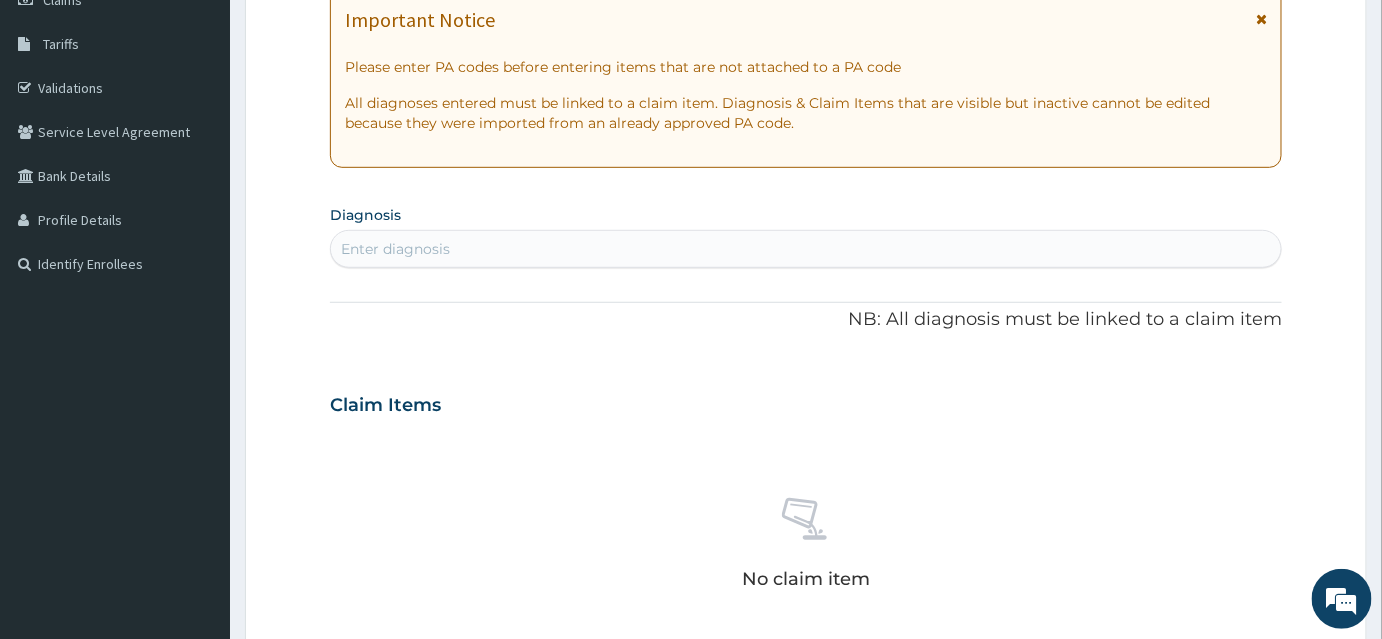 scroll, scrollTop: 459, scrollLeft: 0, axis: vertical 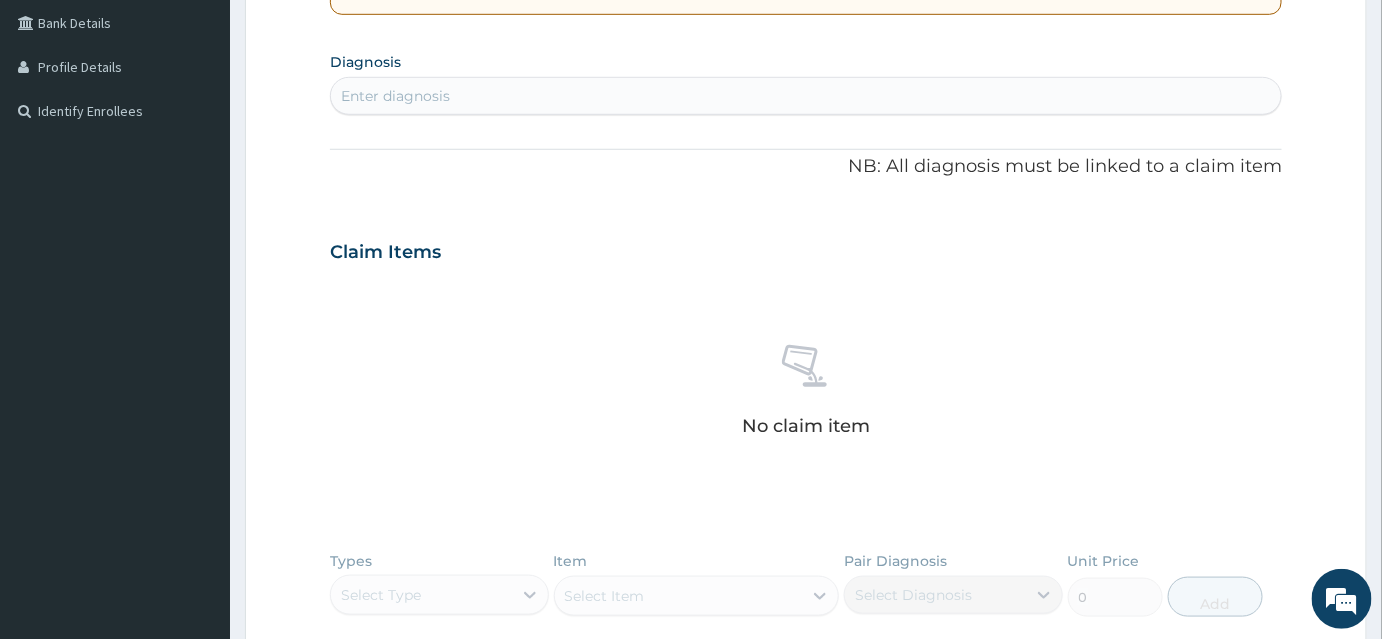 click on "Enter diagnosis" at bounding box center (806, 96) 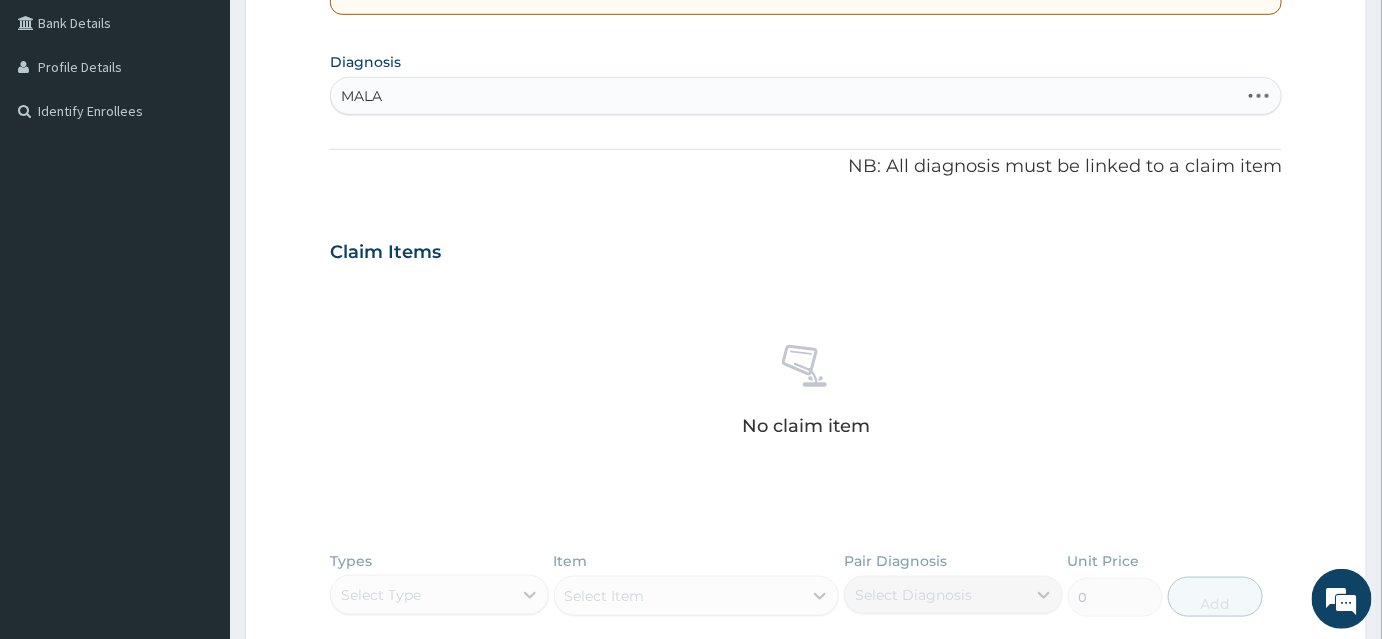 type on "MALAR" 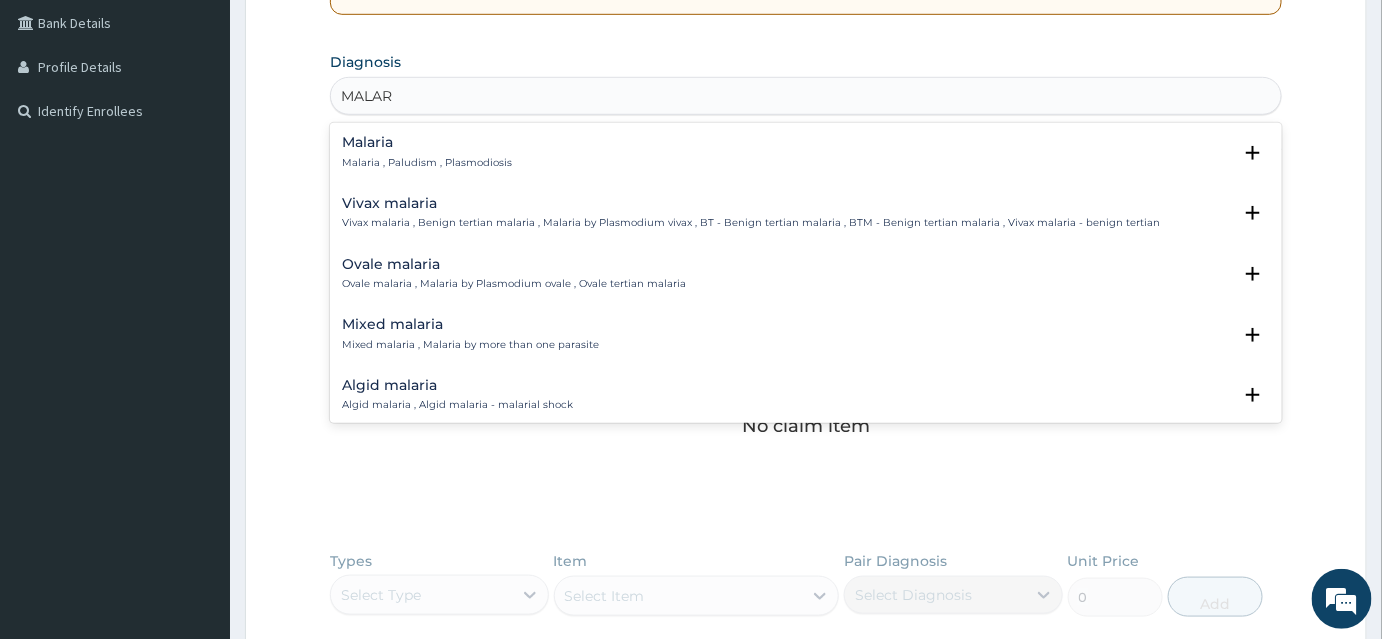 click on "Malaria" at bounding box center [427, 142] 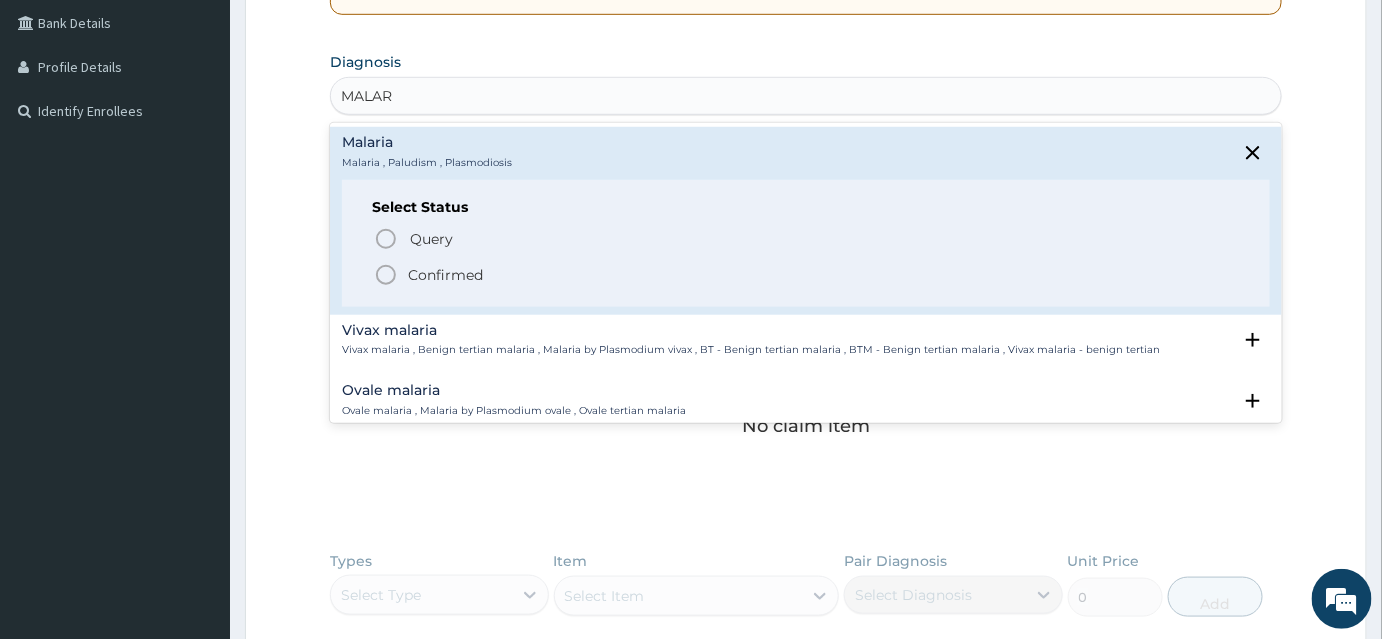 click 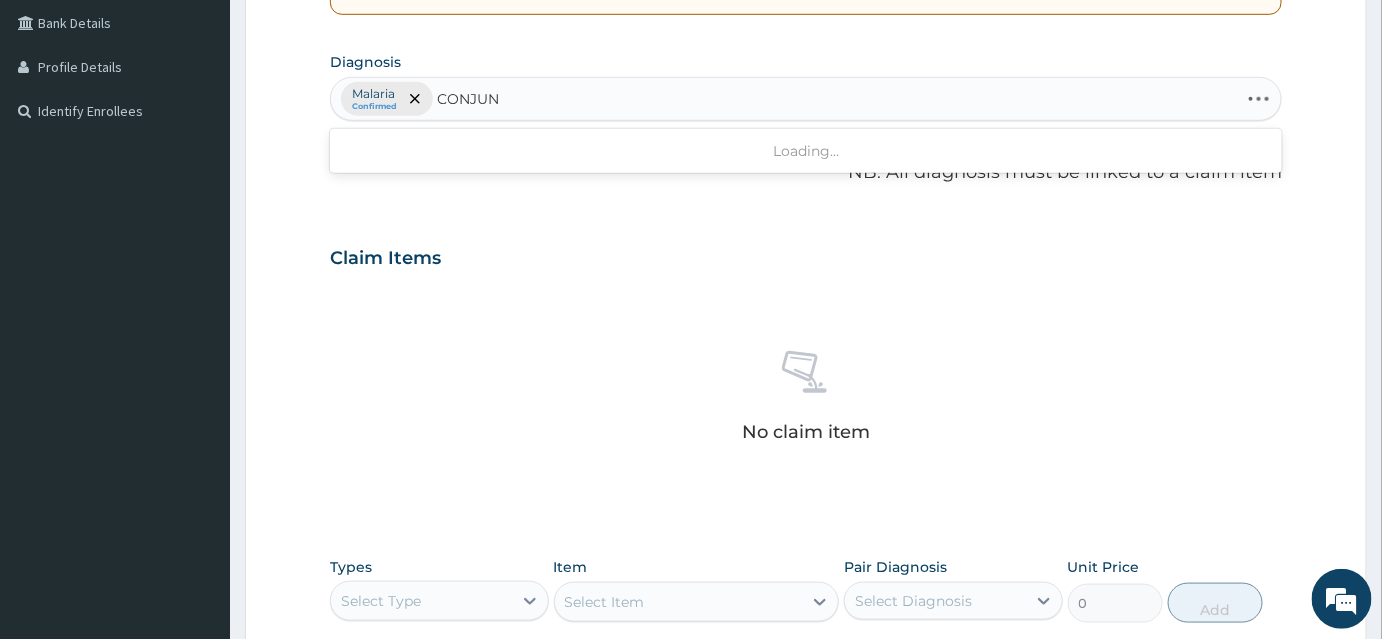 type on "CONJUNC" 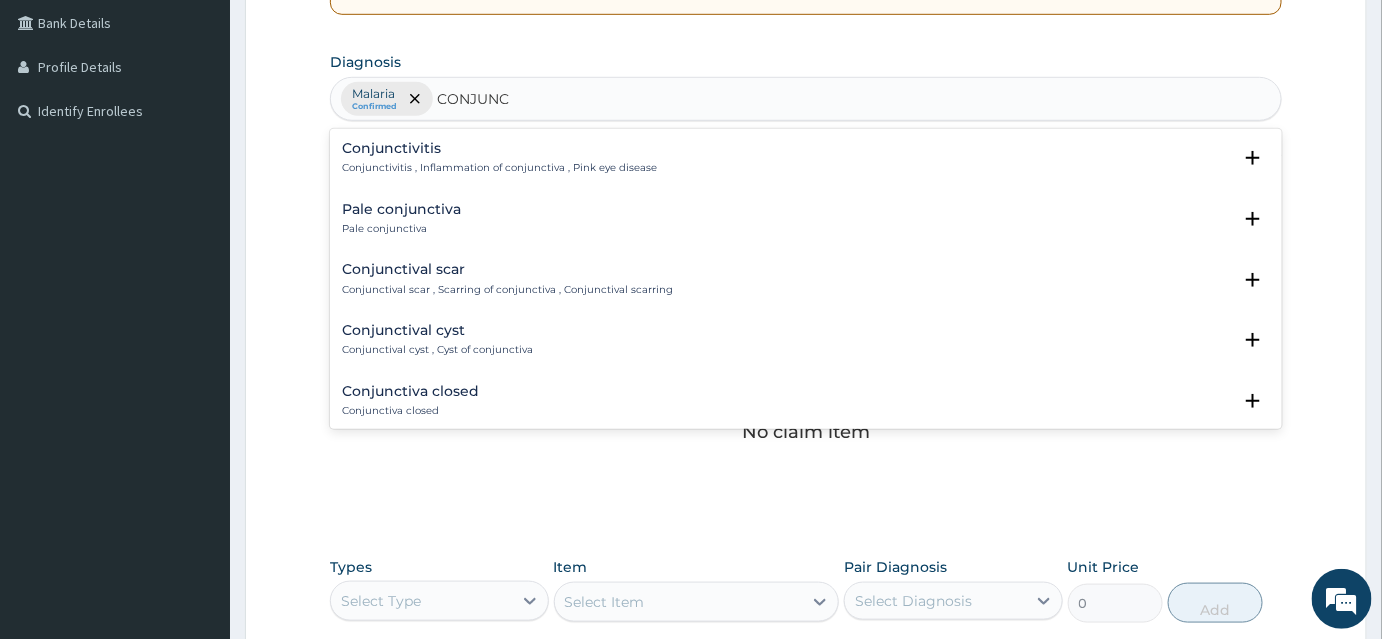 click on "Conjunctivitis" at bounding box center (499, 148) 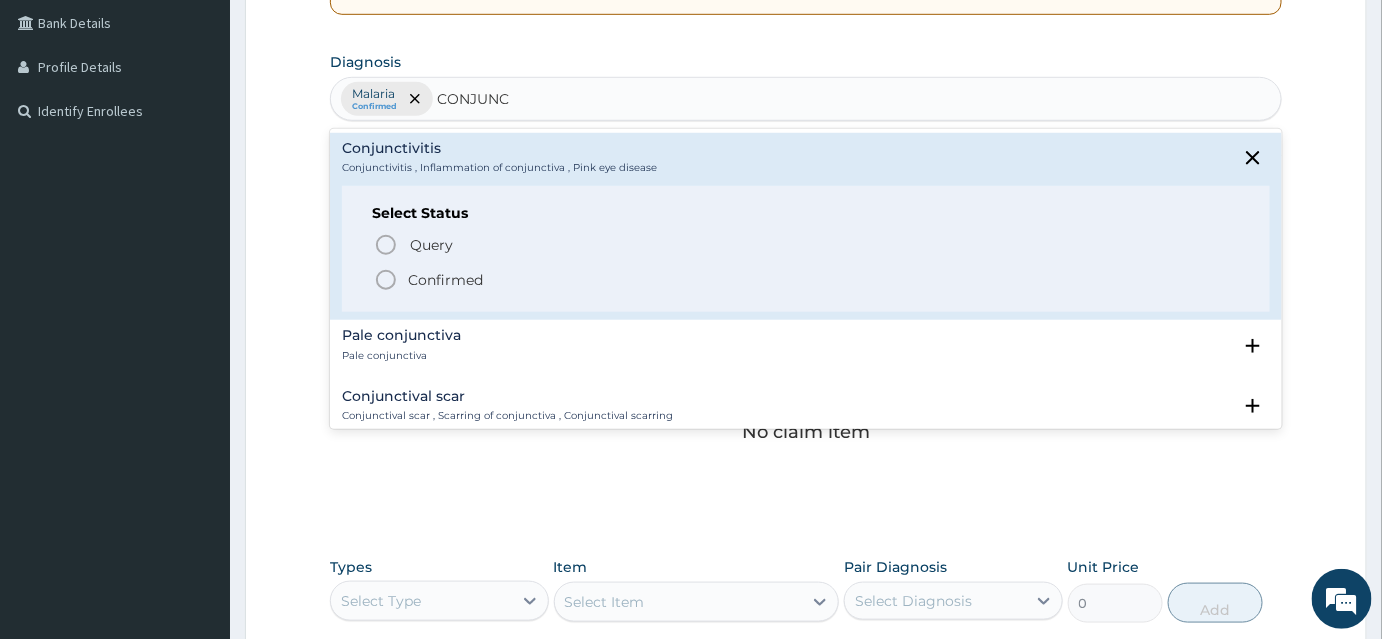 click 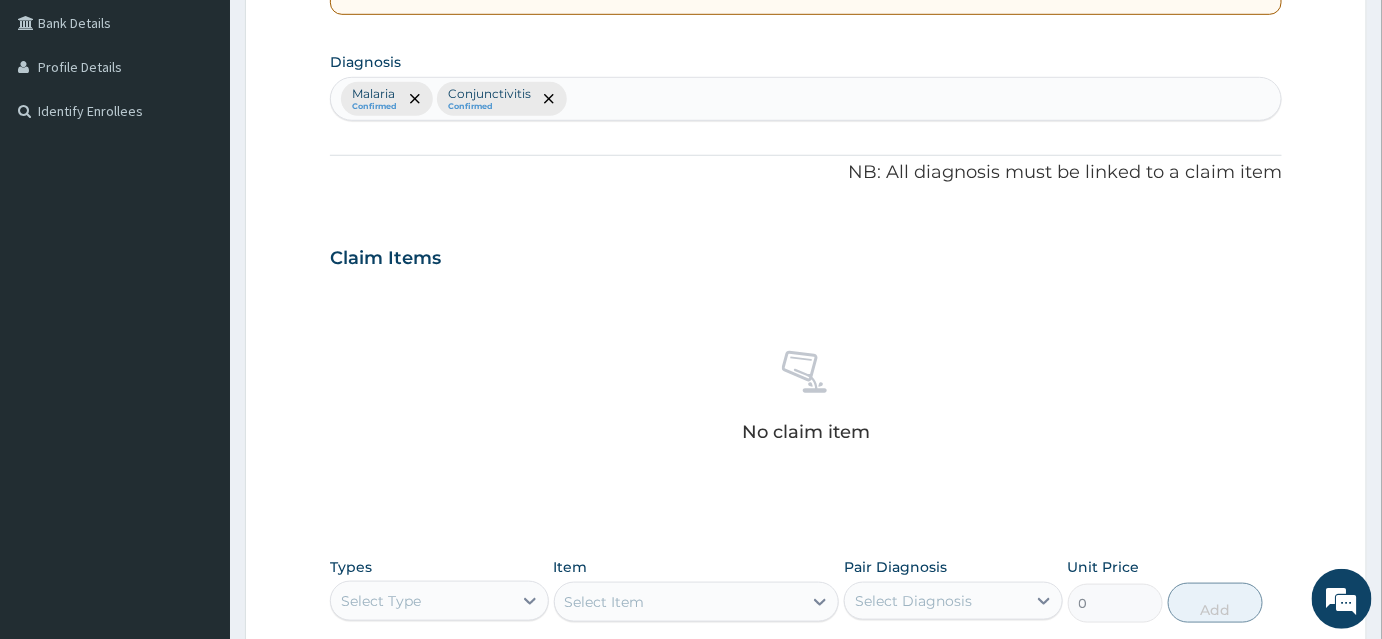 scroll, scrollTop: 641, scrollLeft: 0, axis: vertical 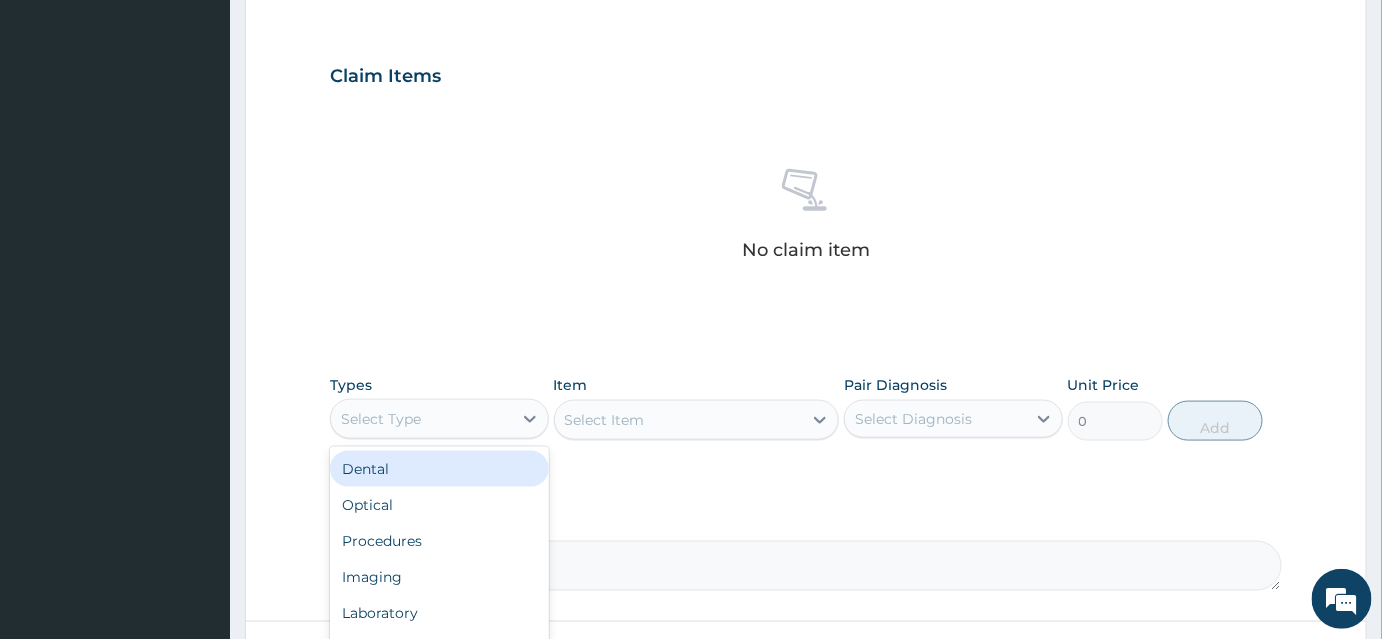 click on "Select Type" at bounding box center [421, 419] 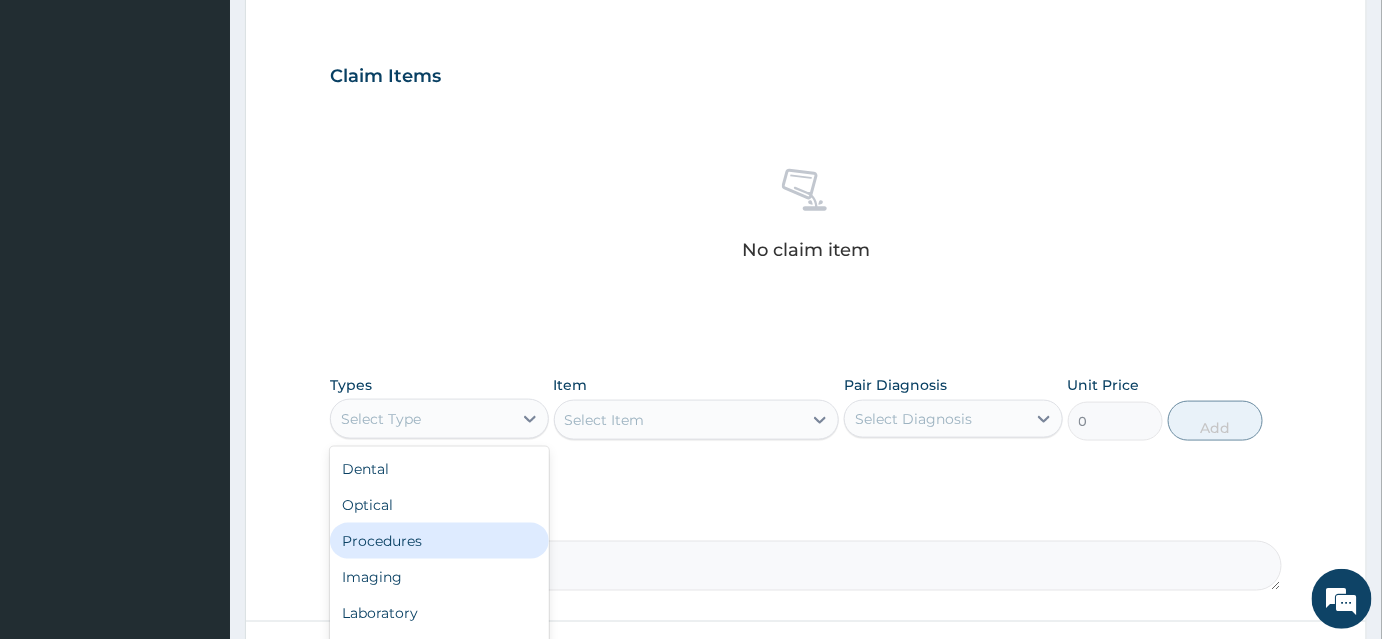 click on "Procedures" at bounding box center [439, 541] 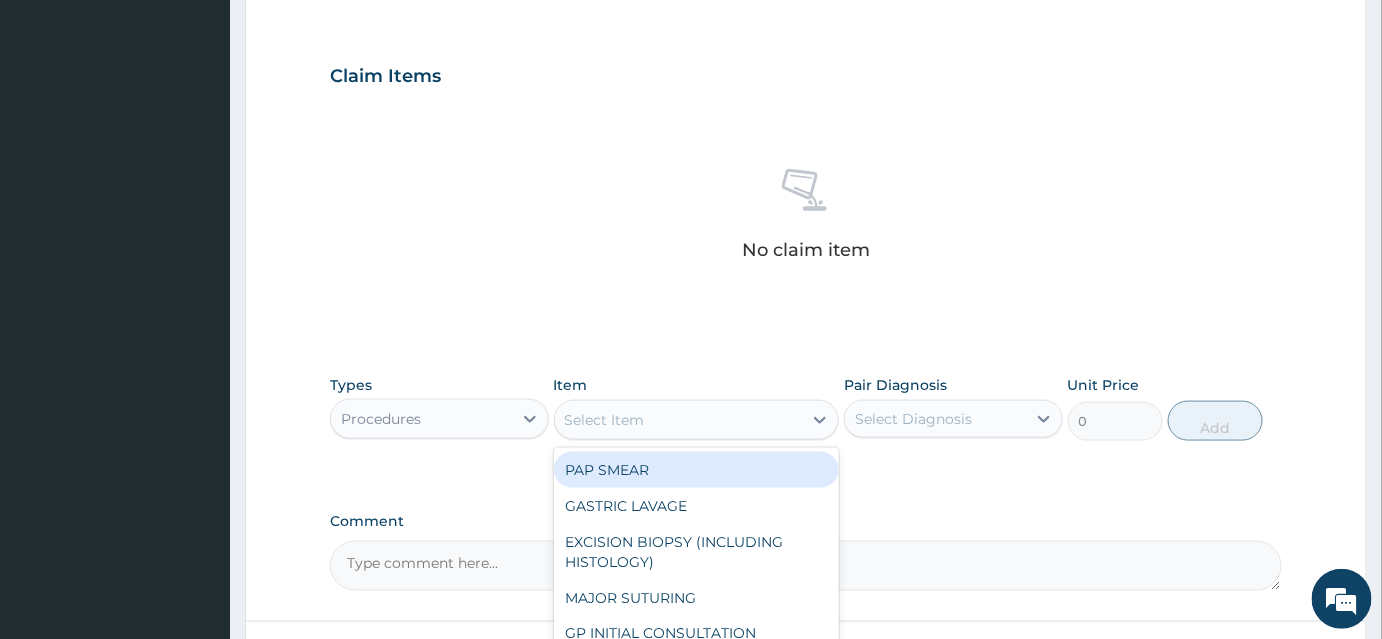 click on "Select Item" at bounding box center [679, 420] 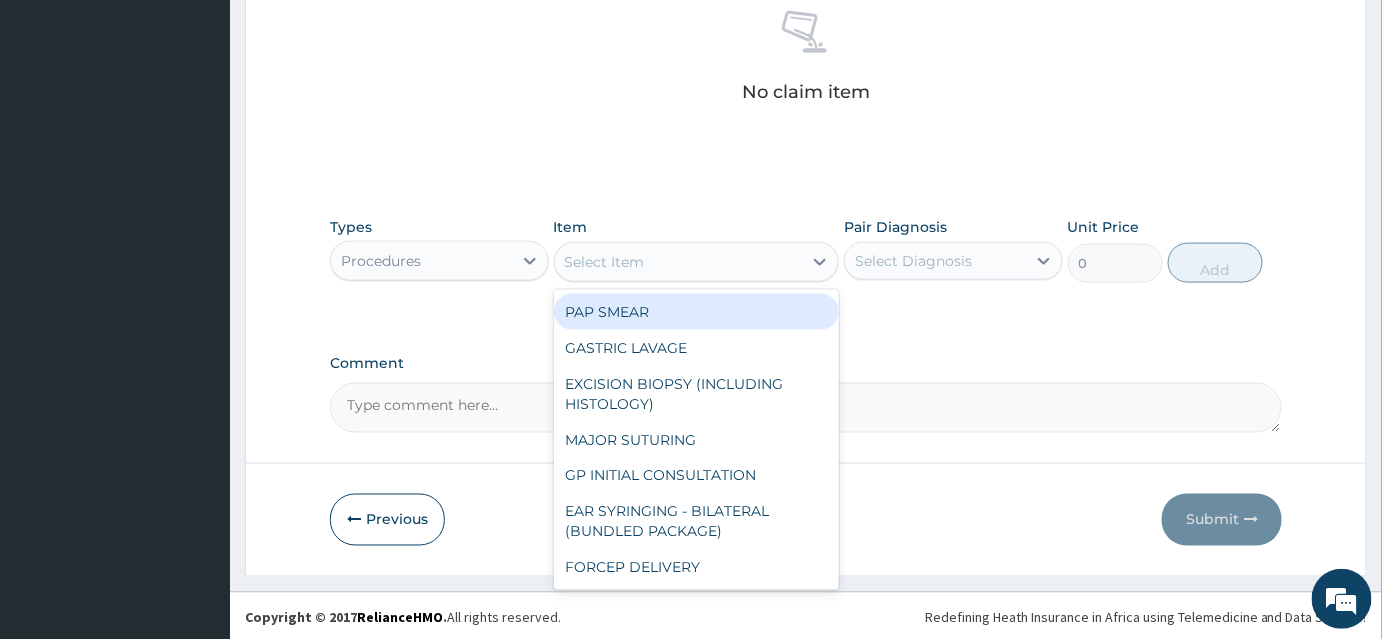 scroll, scrollTop: 800, scrollLeft: 0, axis: vertical 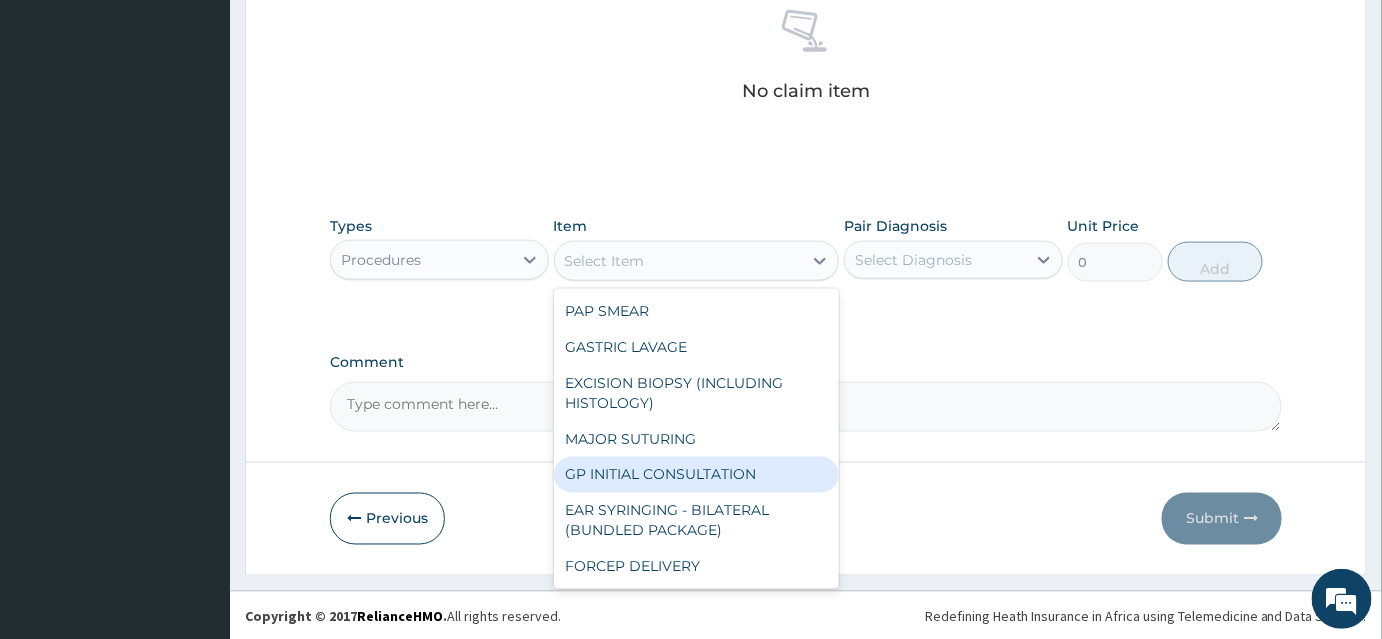 click on "GP INITIAL CONSULTATION" at bounding box center (697, 475) 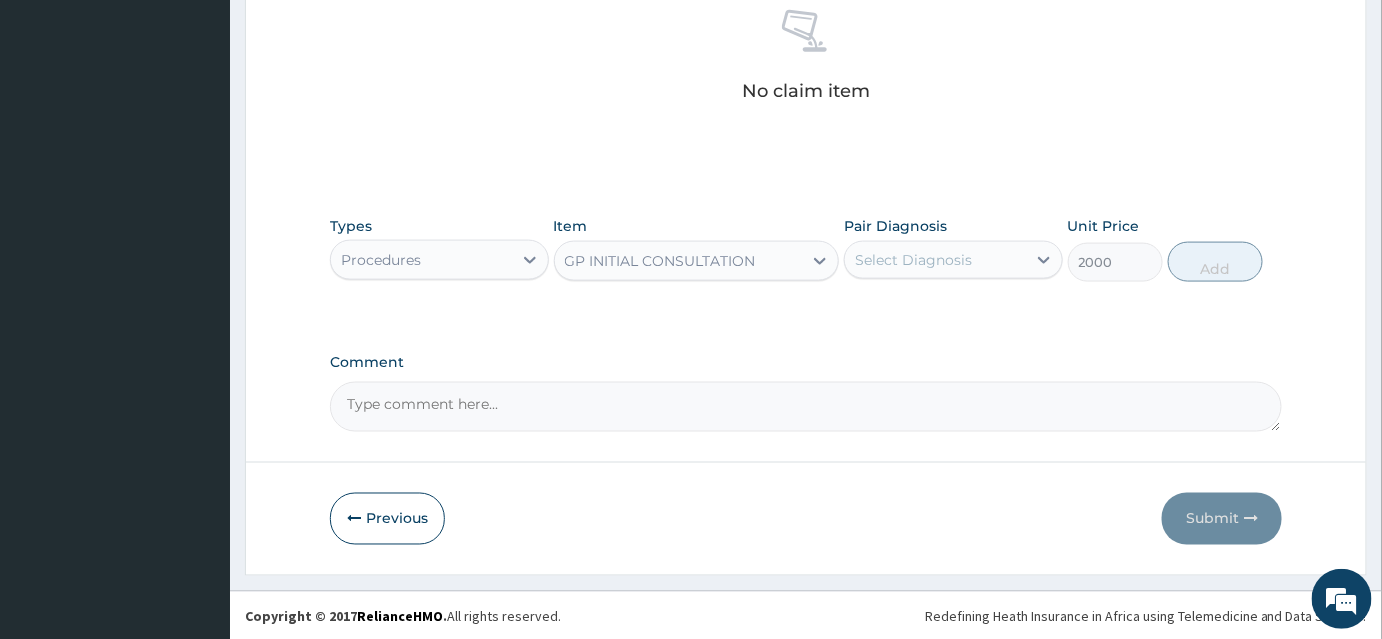 click on "Select Diagnosis" at bounding box center (913, 260) 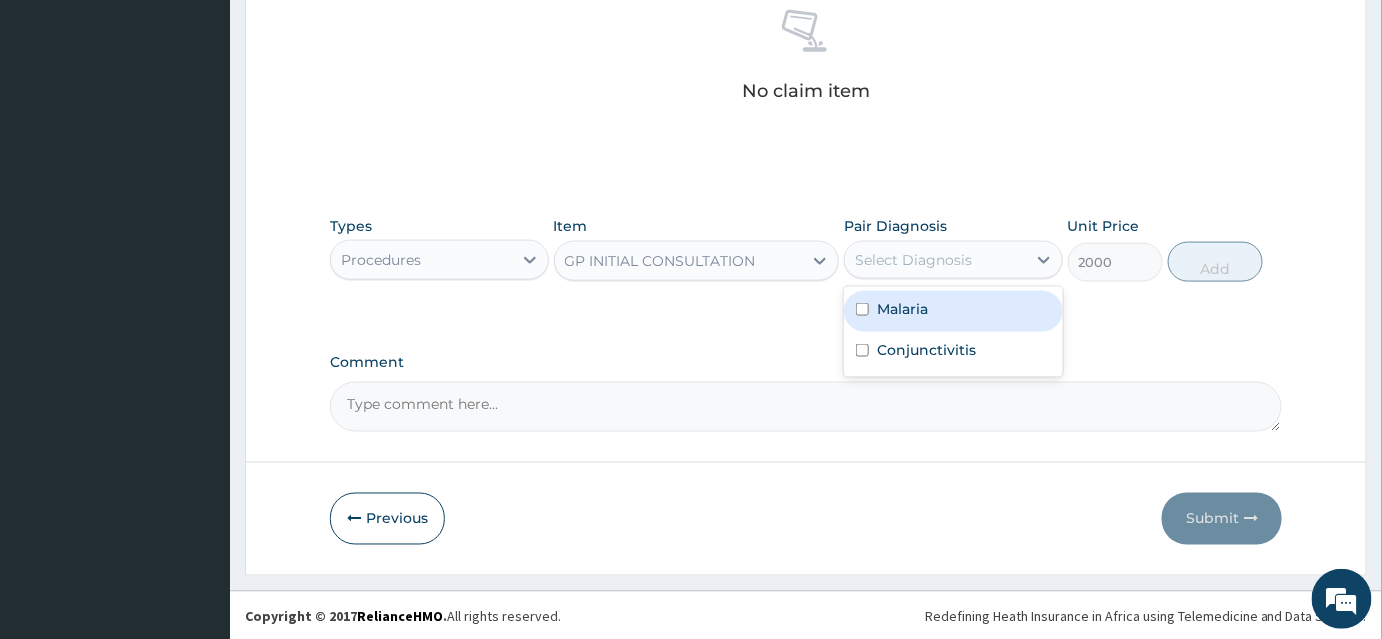click on "Malaria" at bounding box center (953, 311) 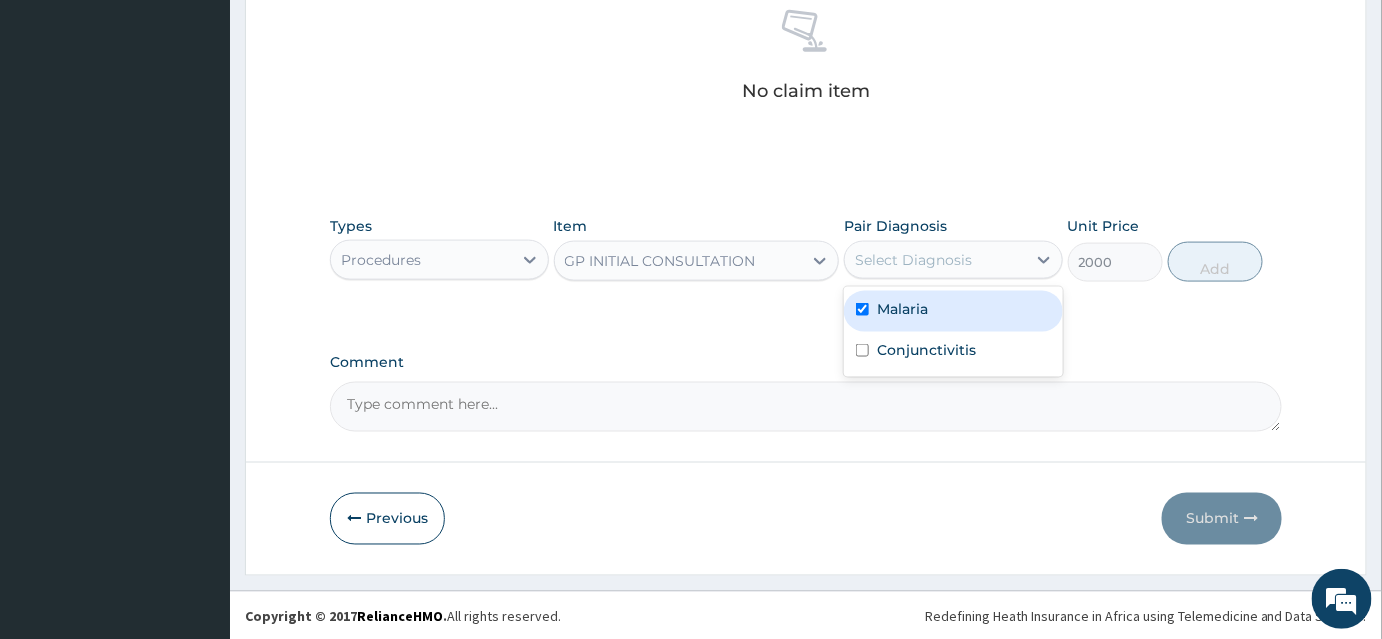 checkbox on "true" 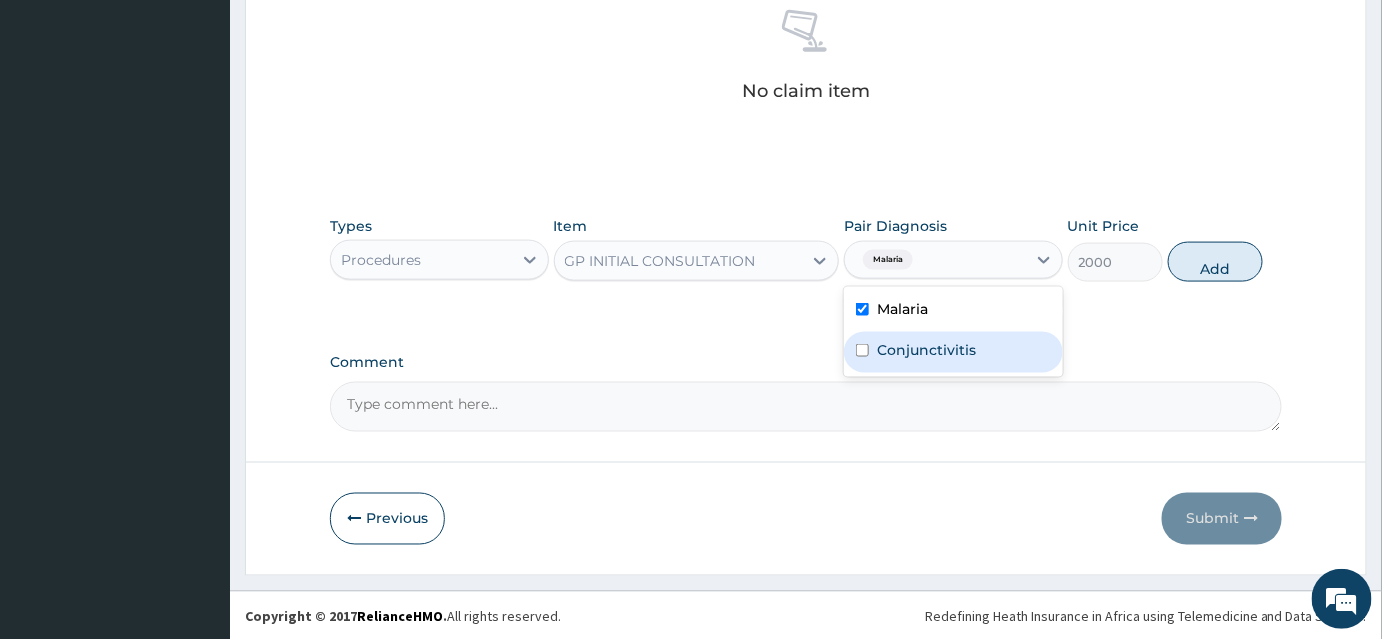 click at bounding box center (862, 350) 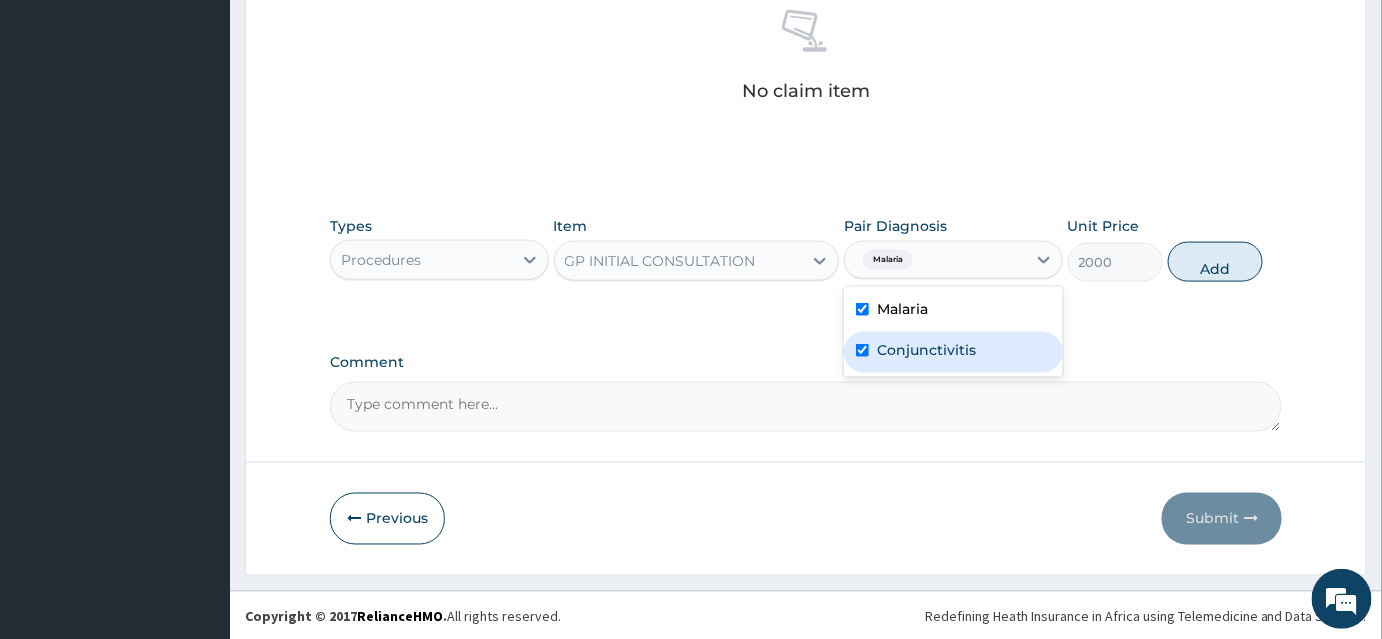 checkbox on "true" 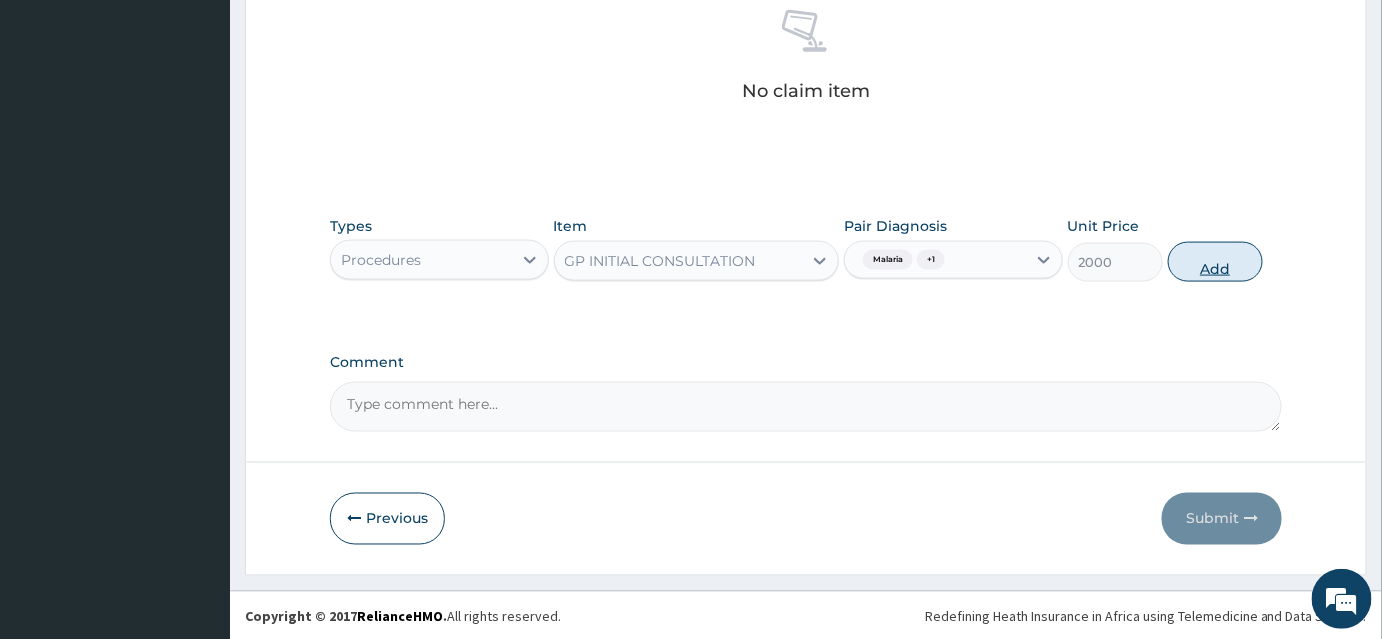 click on "Add" at bounding box center [1215, 262] 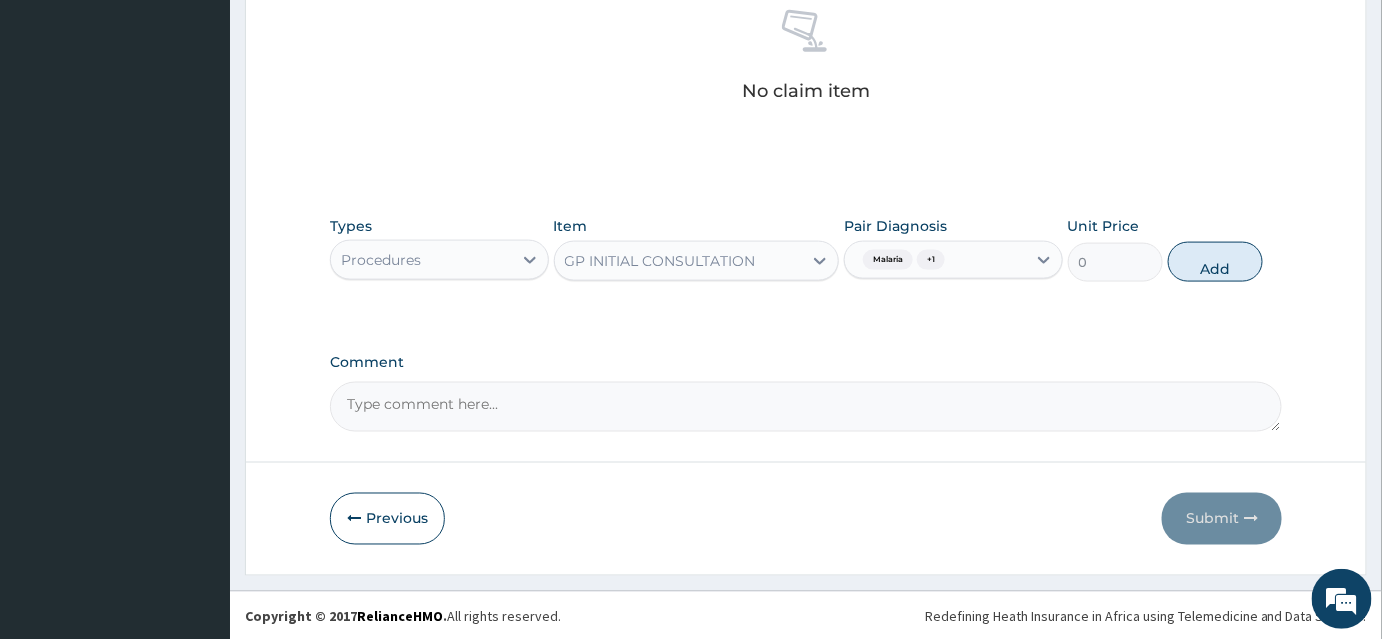 scroll, scrollTop: 717, scrollLeft: 0, axis: vertical 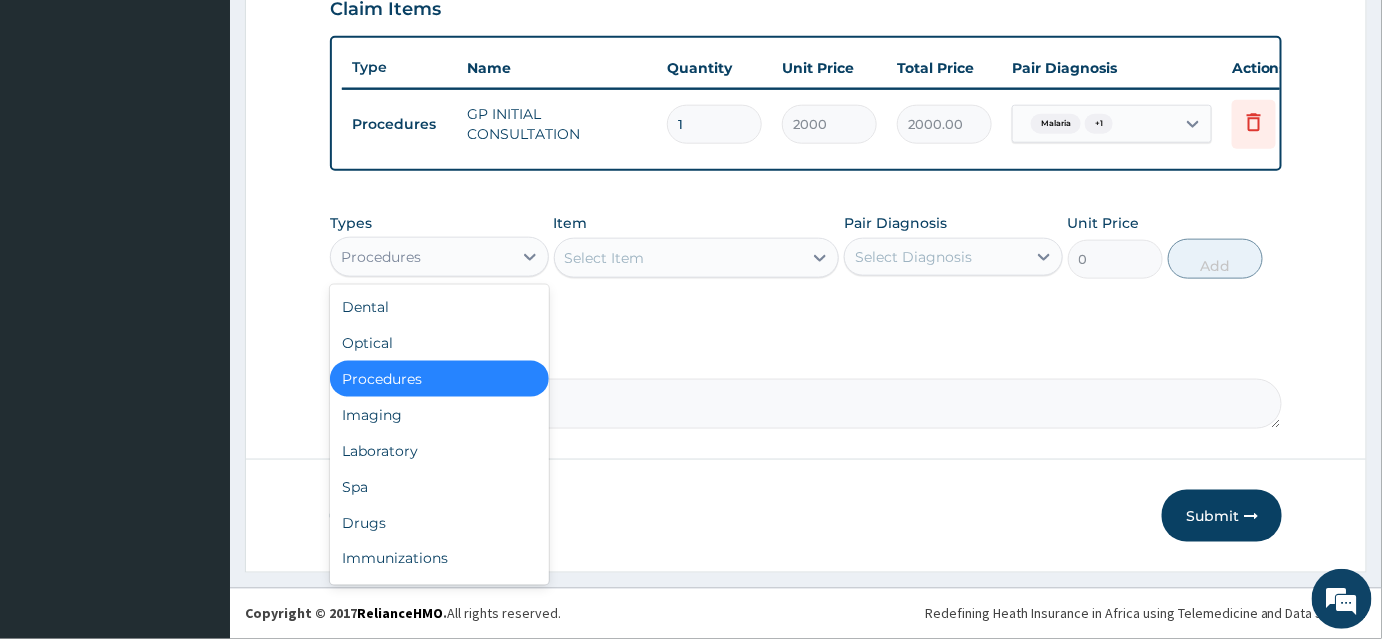click on "Procedures" at bounding box center (381, 257) 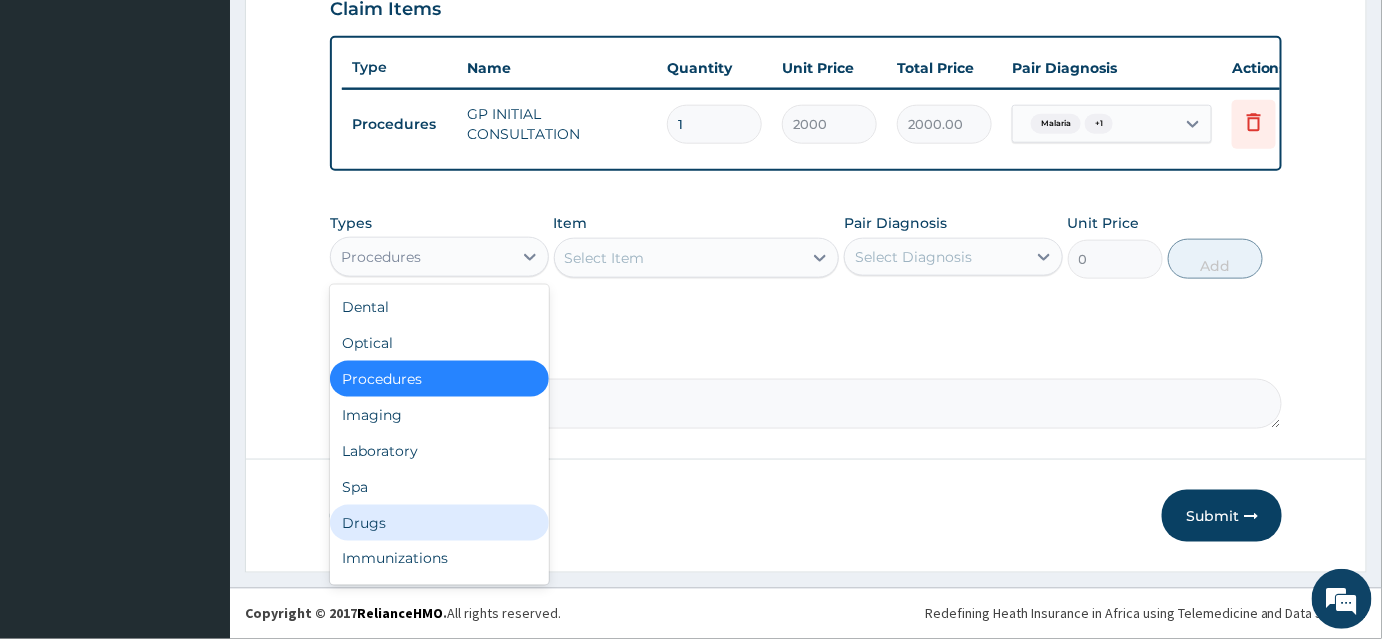click on "Drugs" at bounding box center (439, 523) 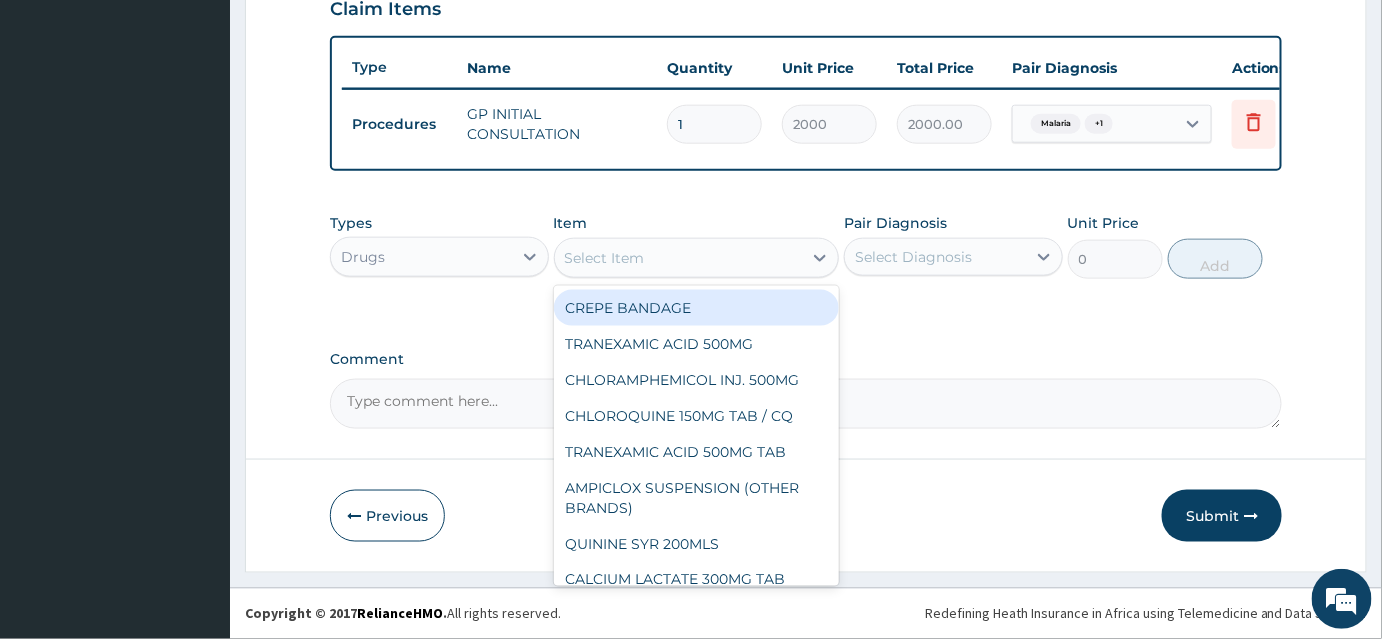 click on "Select Item" at bounding box center (605, 258) 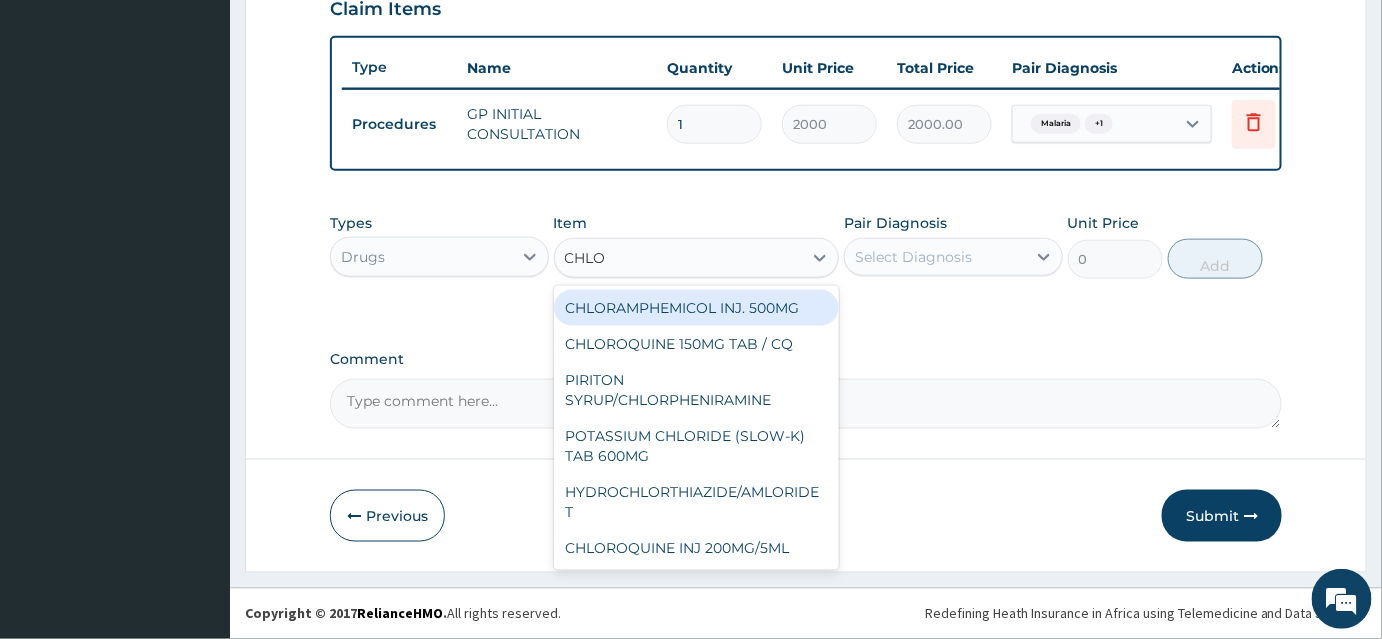 type on "CHLOR" 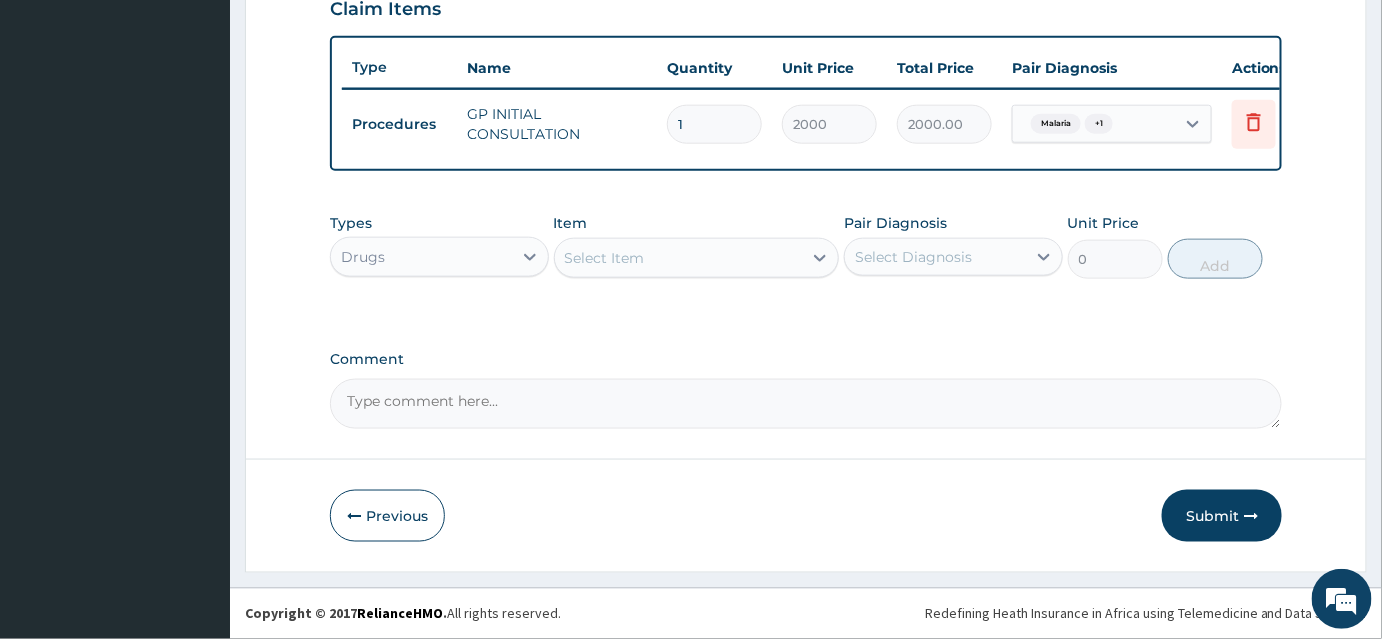 drag, startPoint x: 642, startPoint y: 257, endPoint x: 549, endPoint y: 256, distance: 93.00538 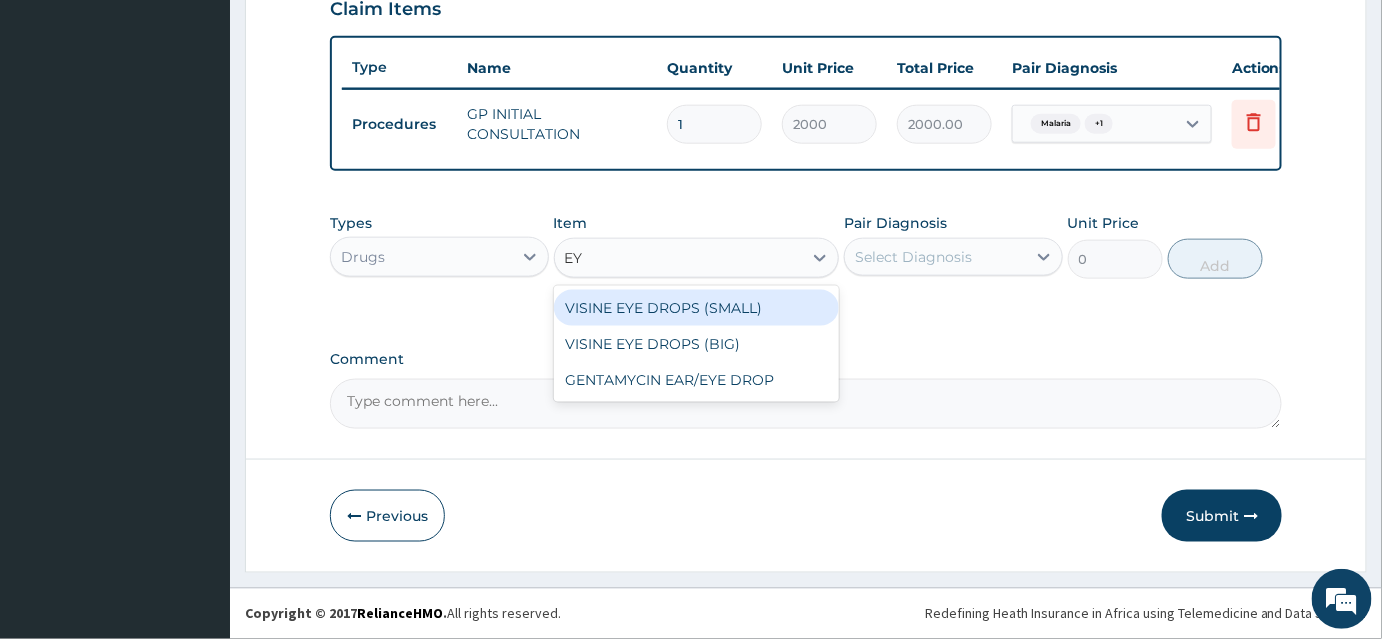 type on "E" 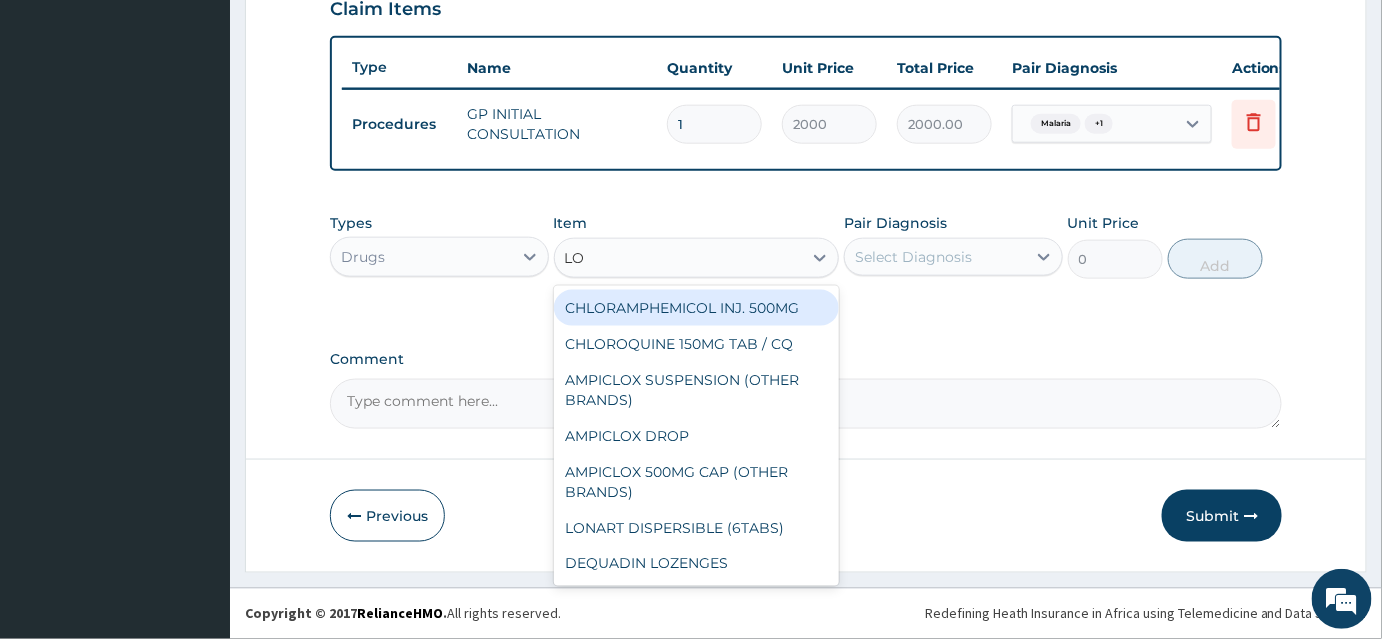 type on "LON" 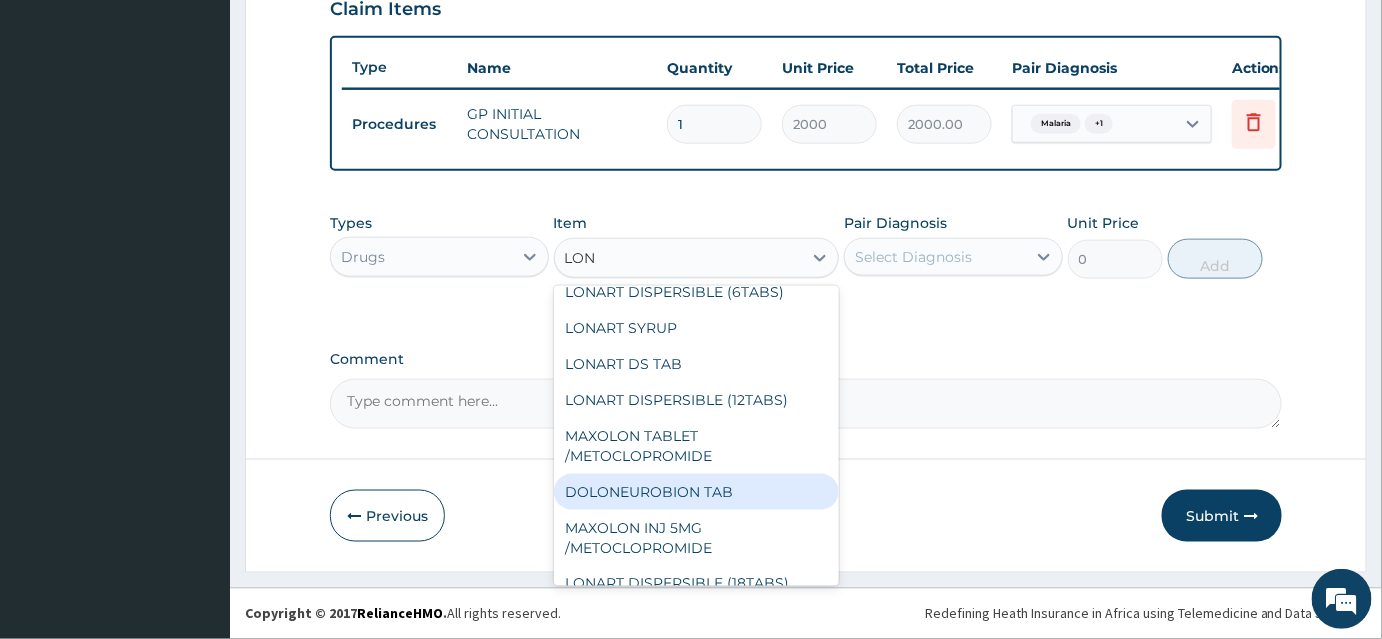 scroll, scrollTop: 107, scrollLeft: 0, axis: vertical 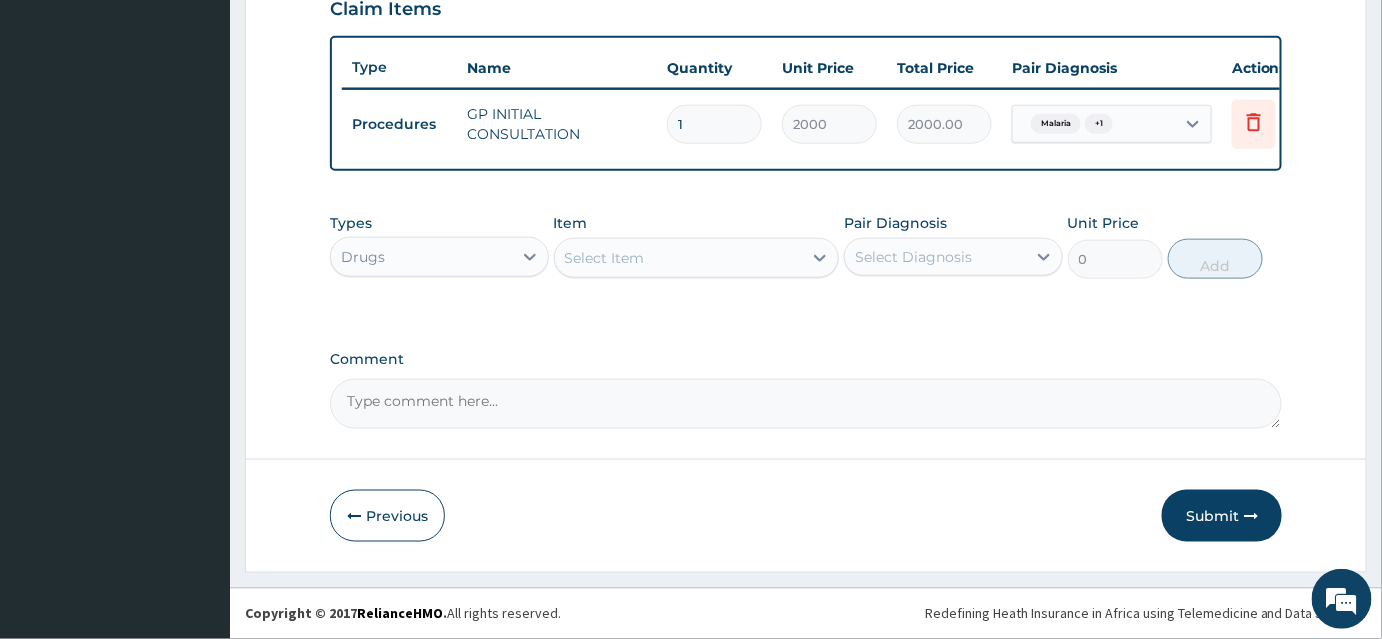 drag, startPoint x: 613, startPoint y: 259, endPoint x: 584, endPoint y: 261, distance: 29.068884 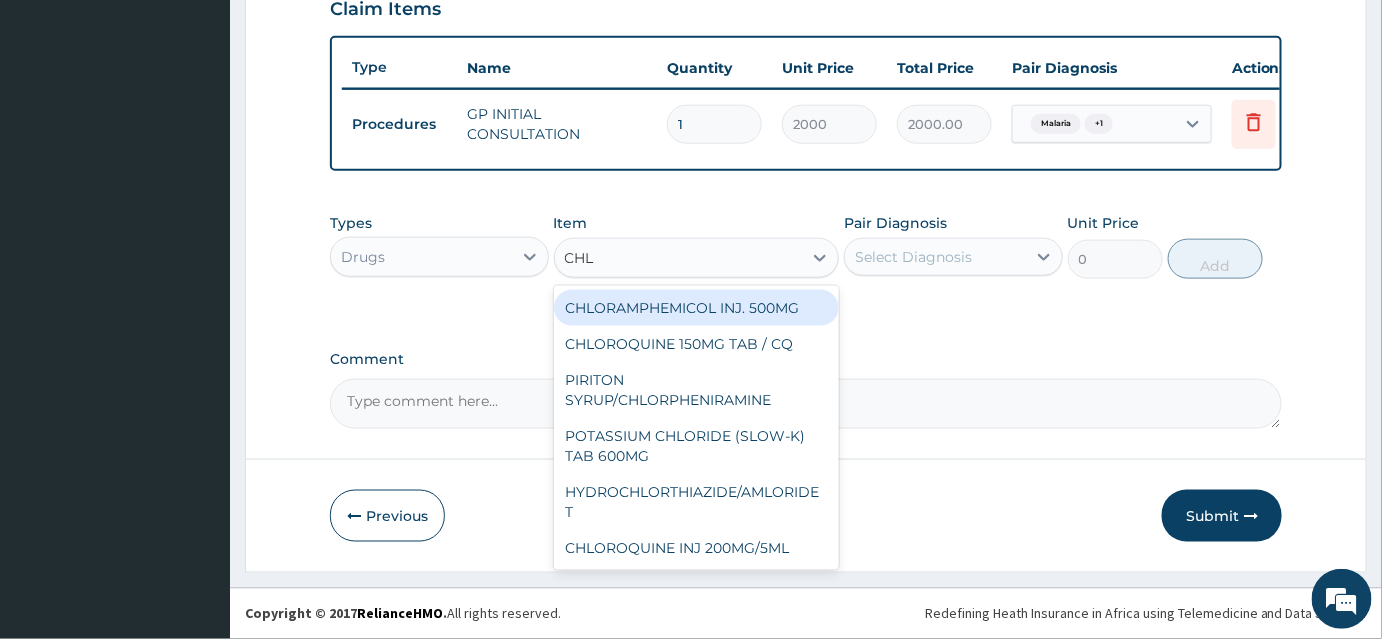 type on "CHLO" 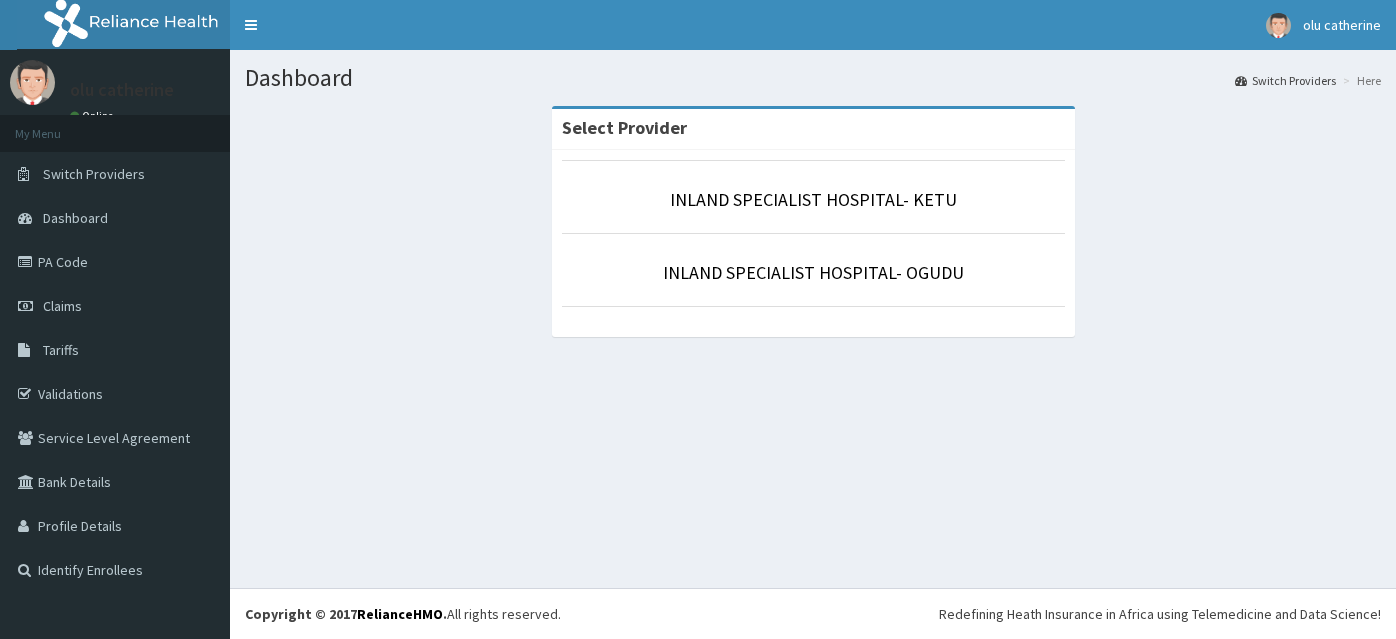 scroll, scrollTop: 0, scrollLeft: 0, axis: both 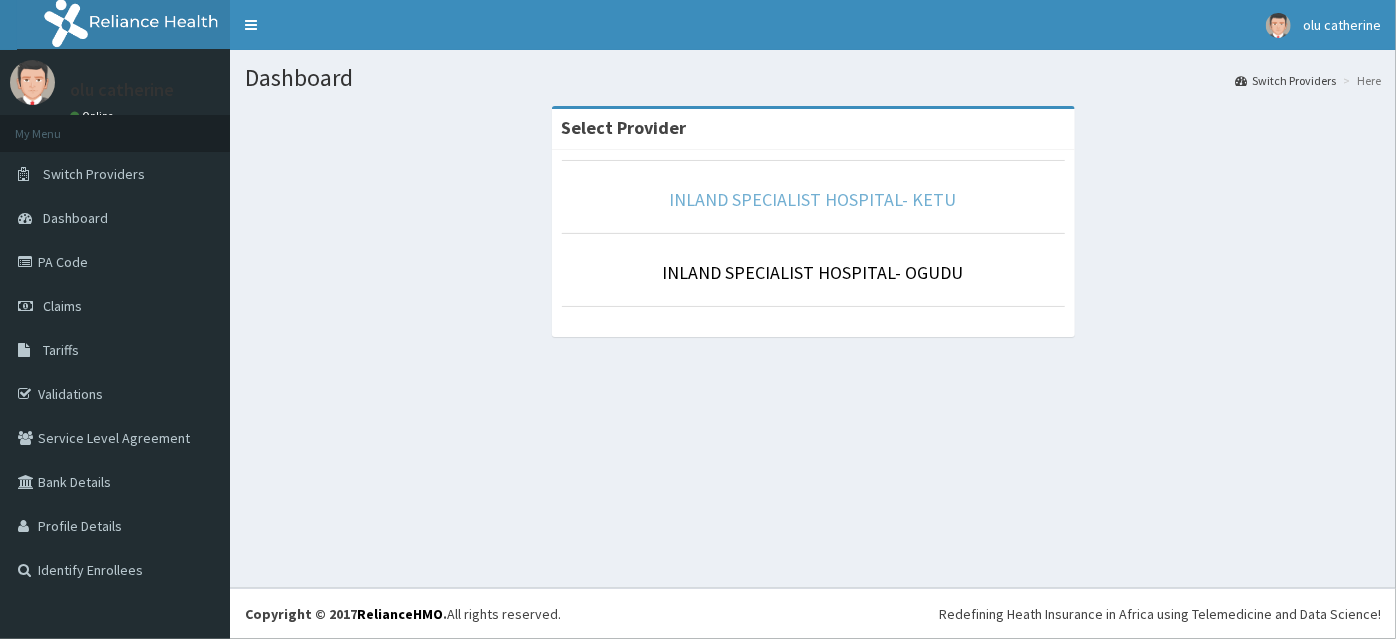 click on "INLAND SPECIALIST HOSPITAL- KETU" at bounding box center (813, 199) 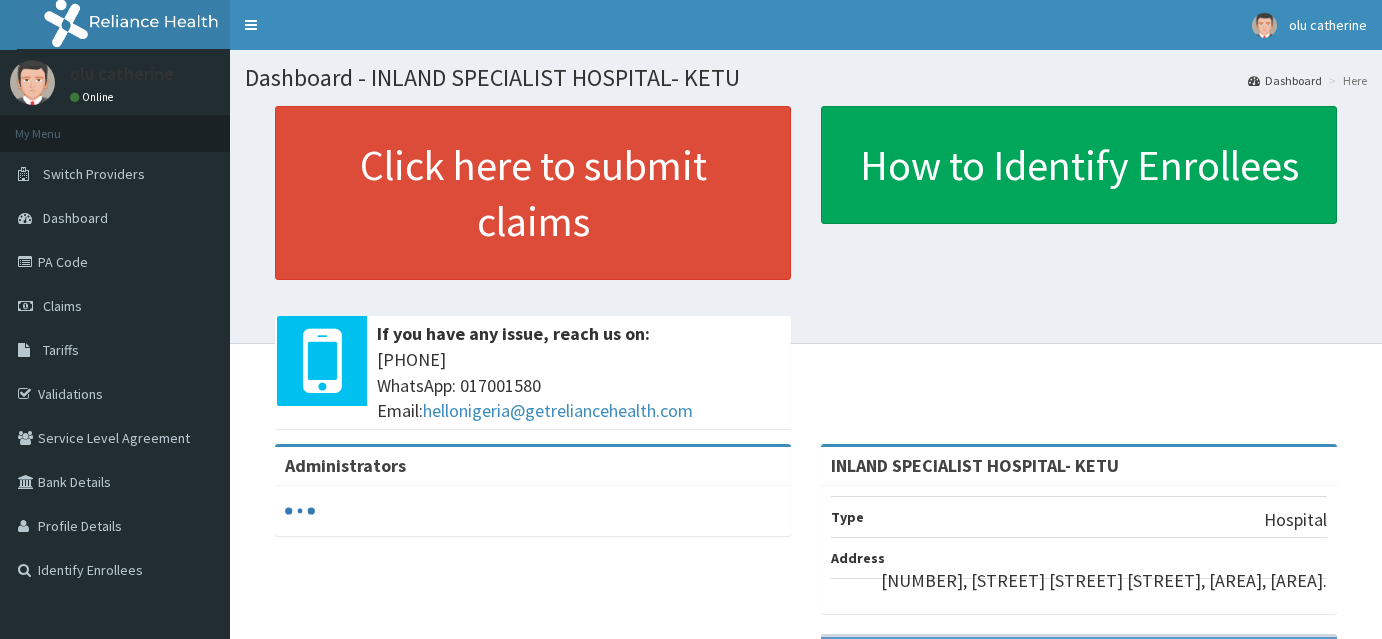 scroll, scrollTop: 0, scrollLeft: 0, axis: both 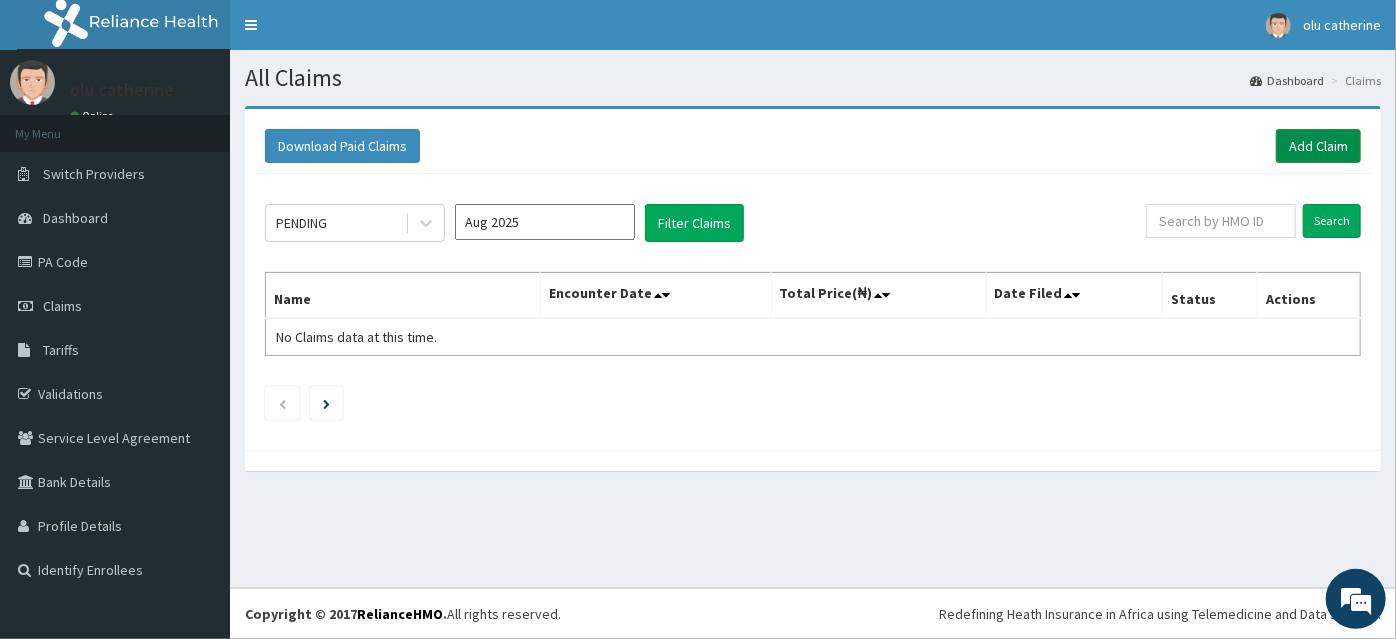 click on "Add Claim" at bounding box center [1318, 146] 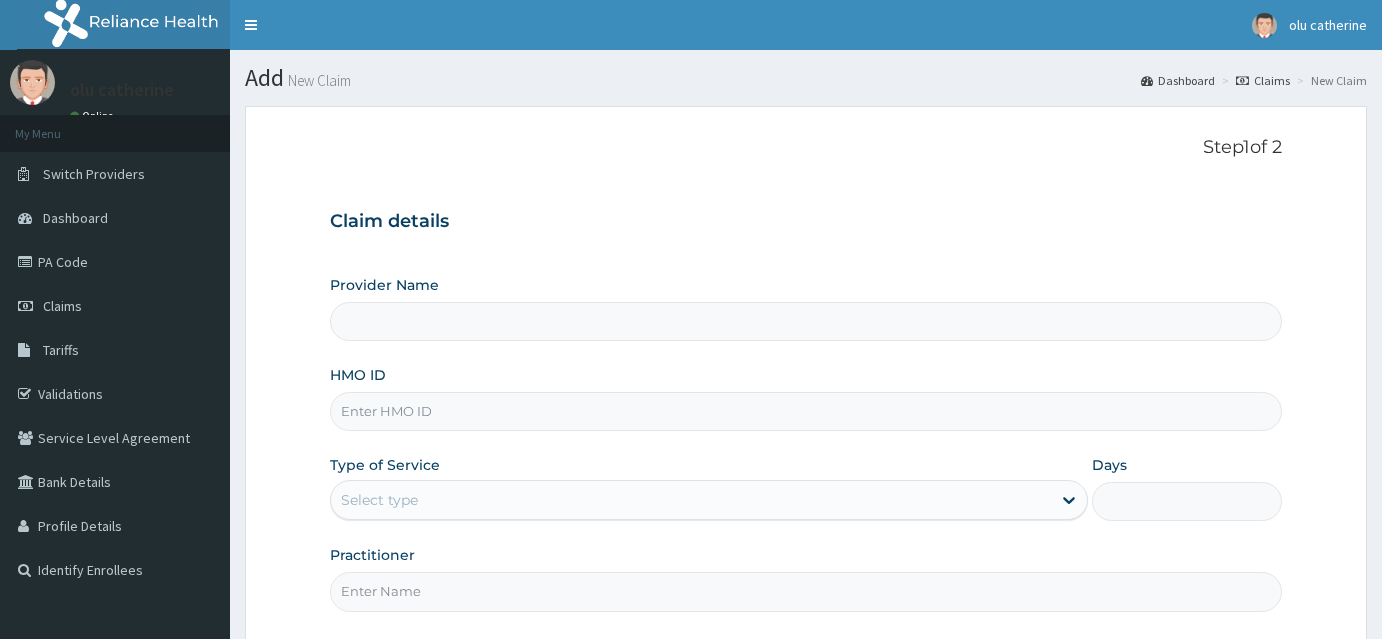 scroll, scrollTop: 0, scrollLeft: 0, axis: both 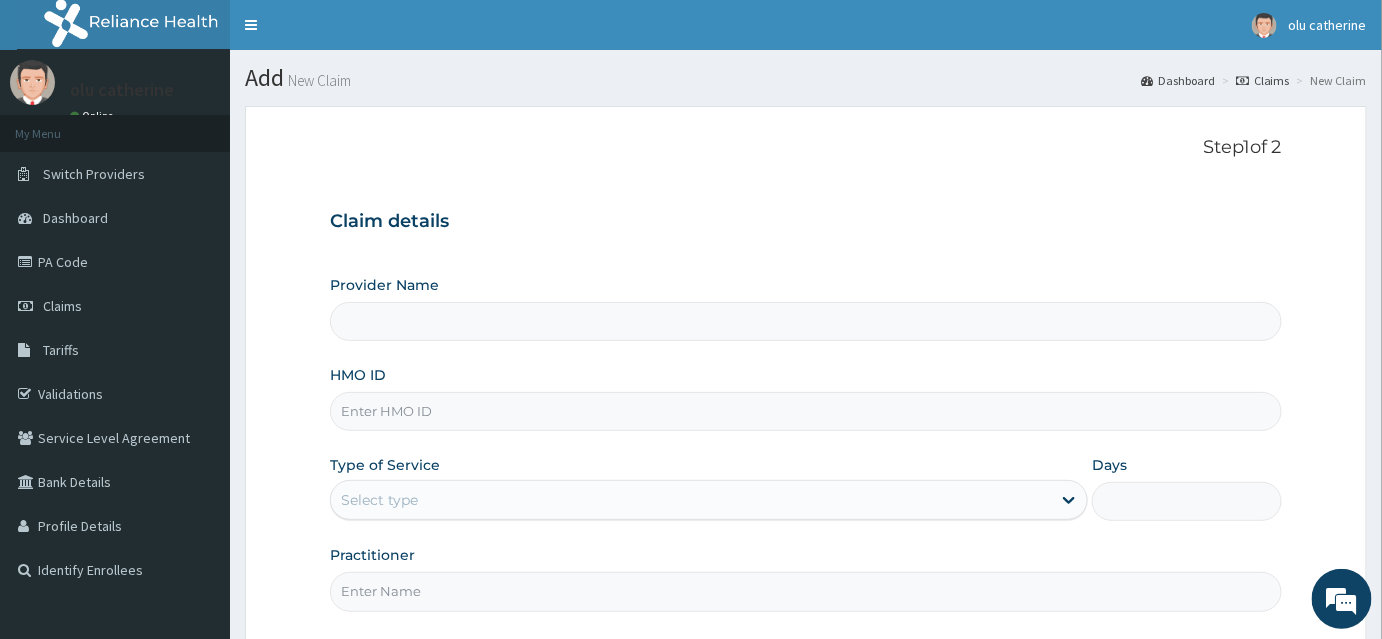 type on "INLAND SPECIALIST HOSPITAL- KETU" 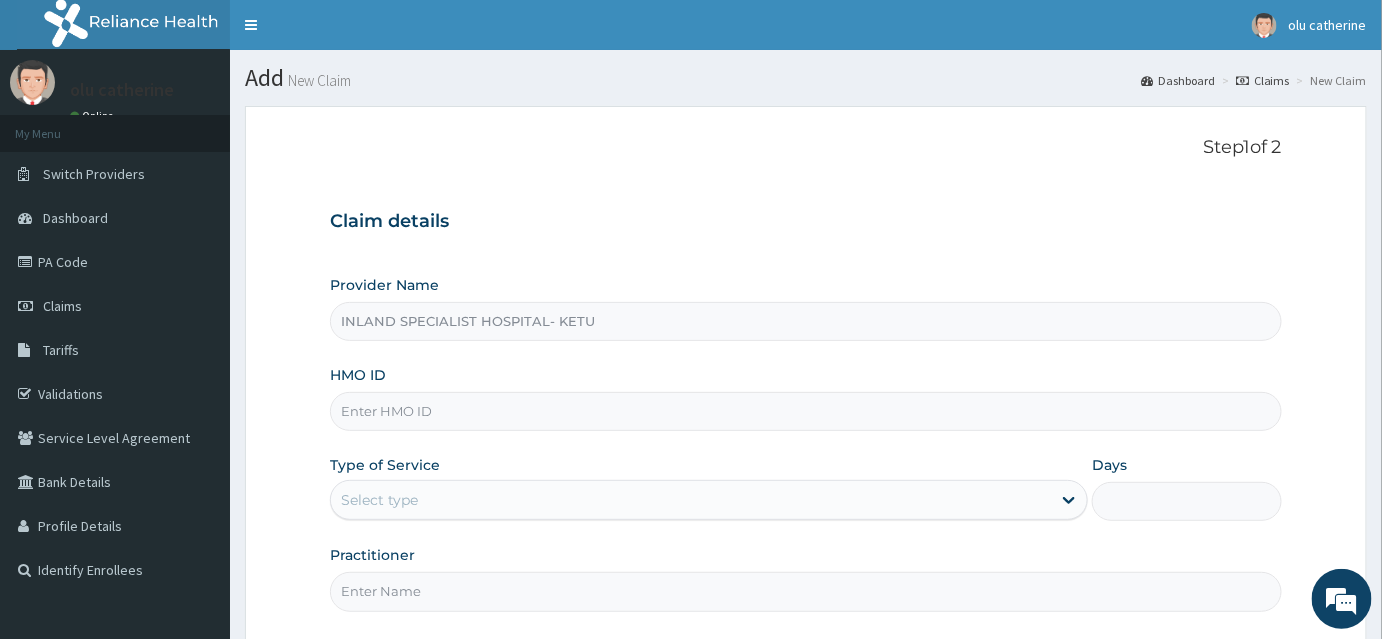 click on "INLAND SPECIALIST HOSPITAL- KETU" at bounding box center [806, 321] 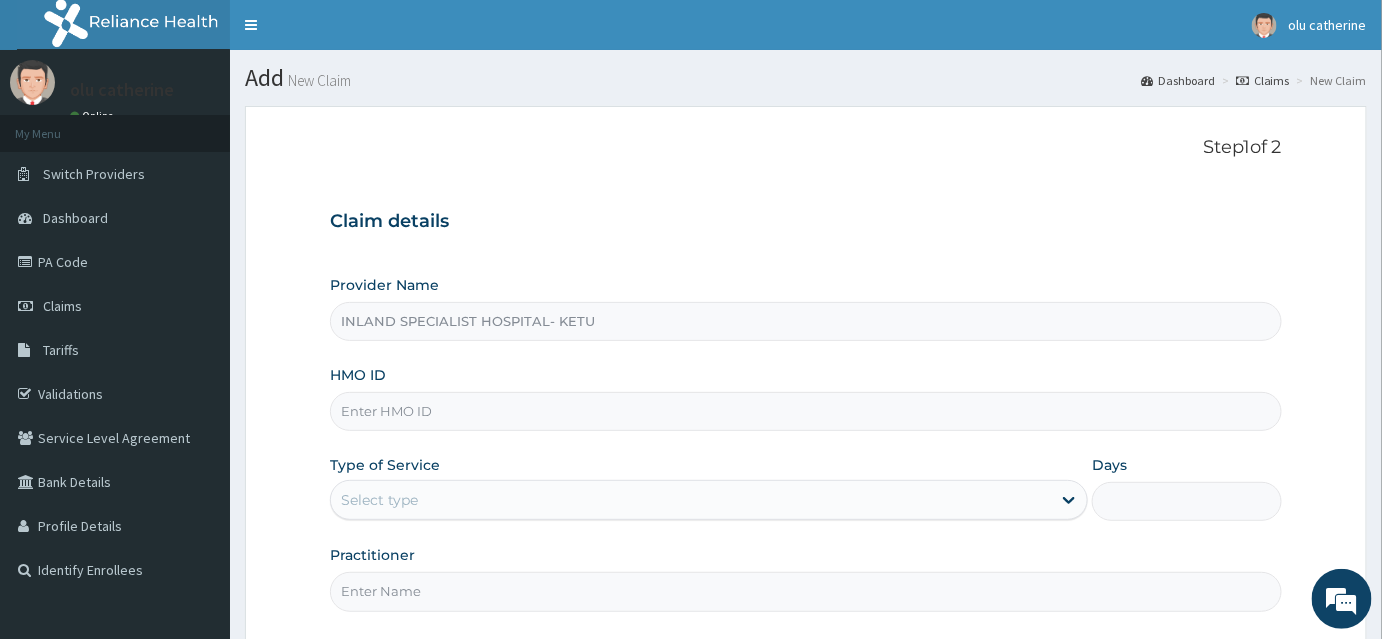 scroll, scrollTop: 0, scrollLeft: 0, axis: both 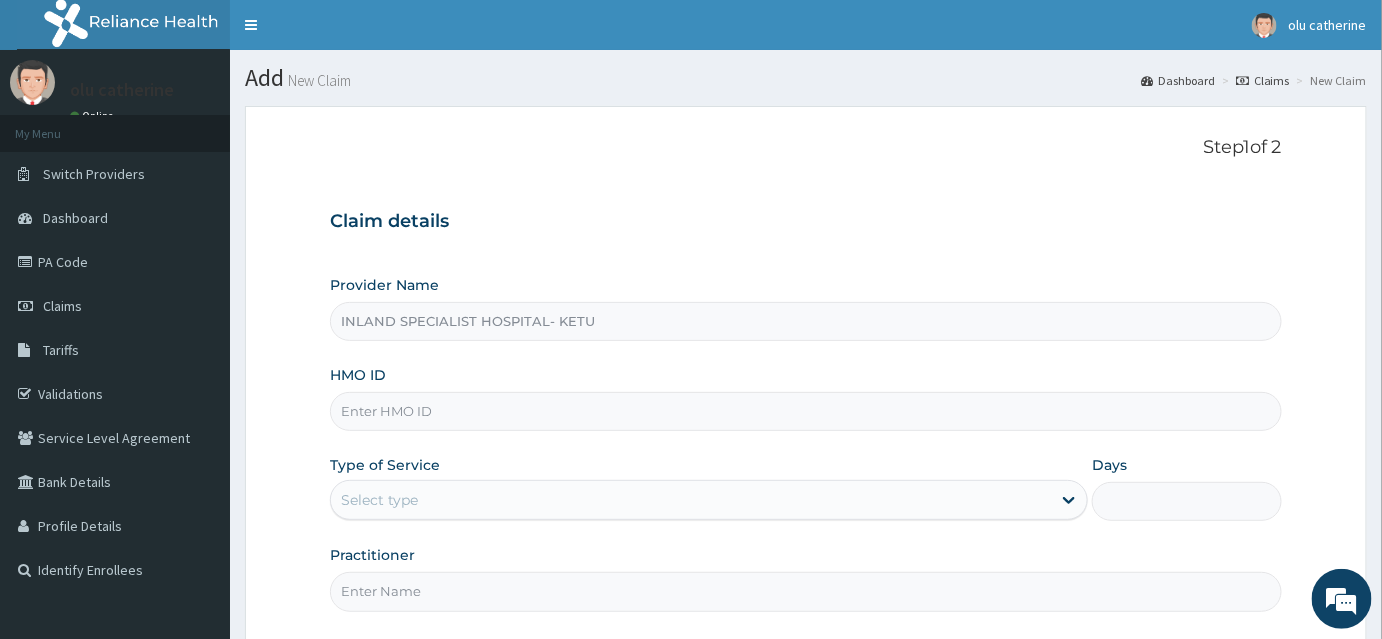 click on "HMO ID" at bounding box center [806, 411] 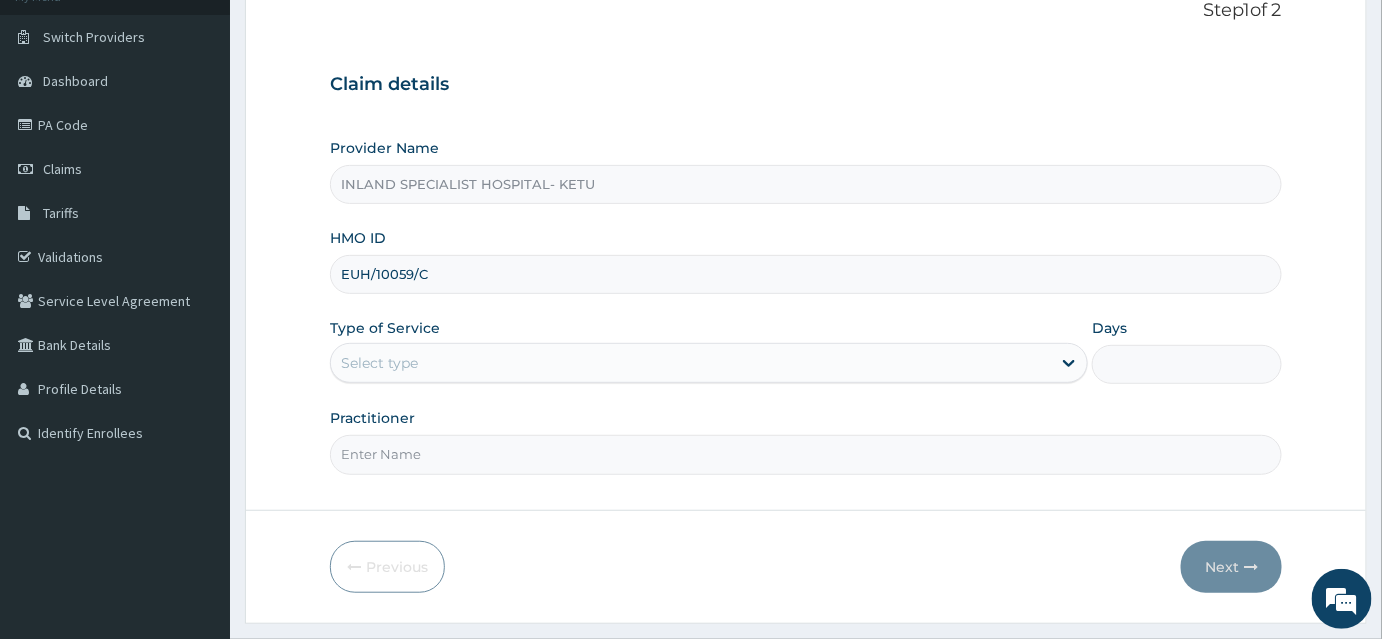 scroll, scrollTop: 181, scrollLeft: 0, axis: vertical 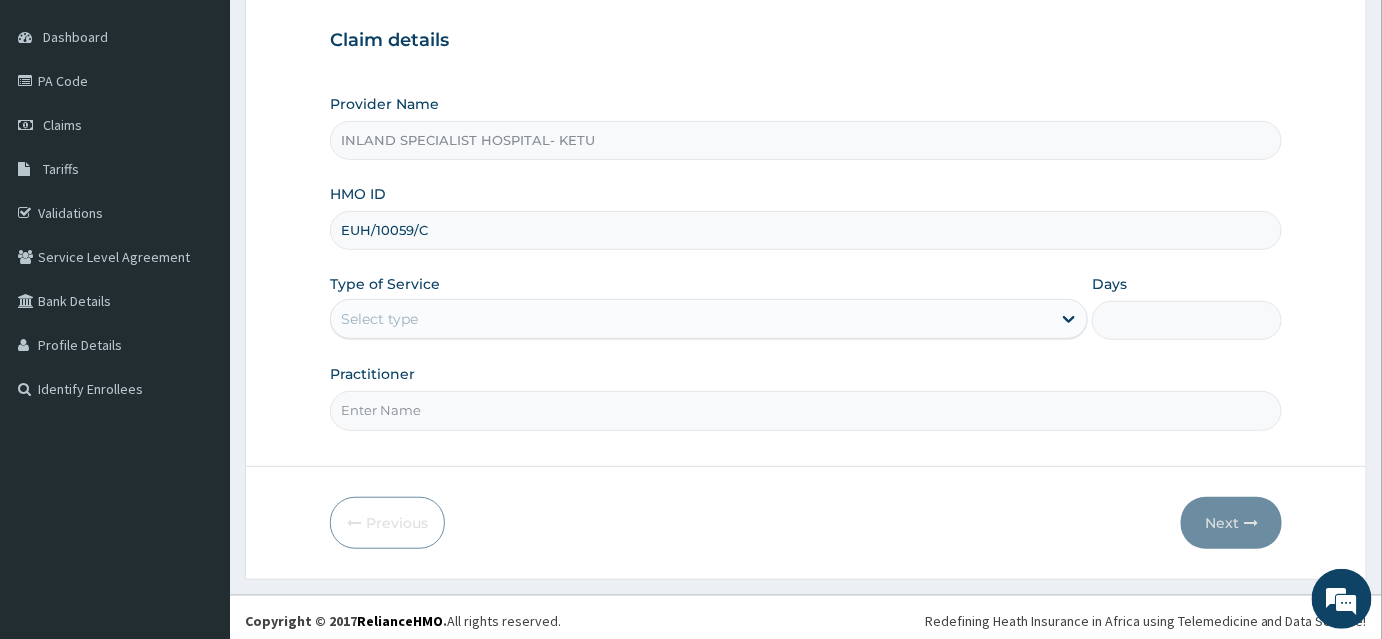 type on "EUH/10059/C" 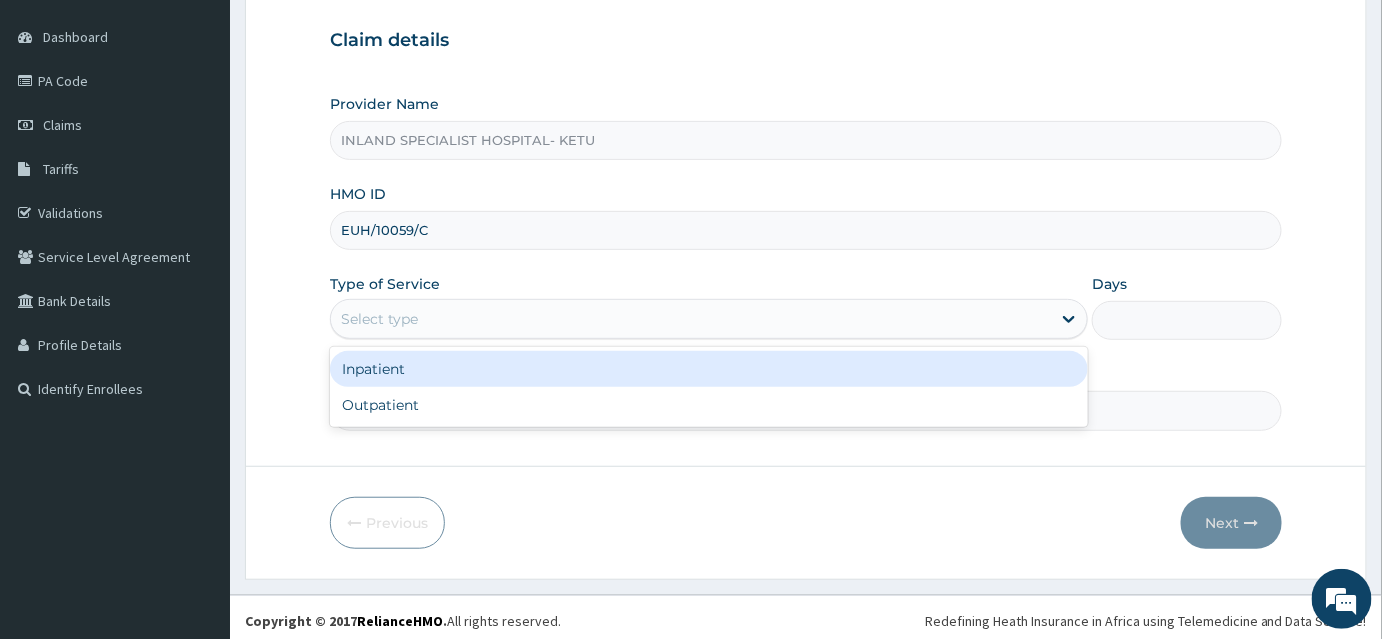 click on "Select type" at bounding box center (379, 319) 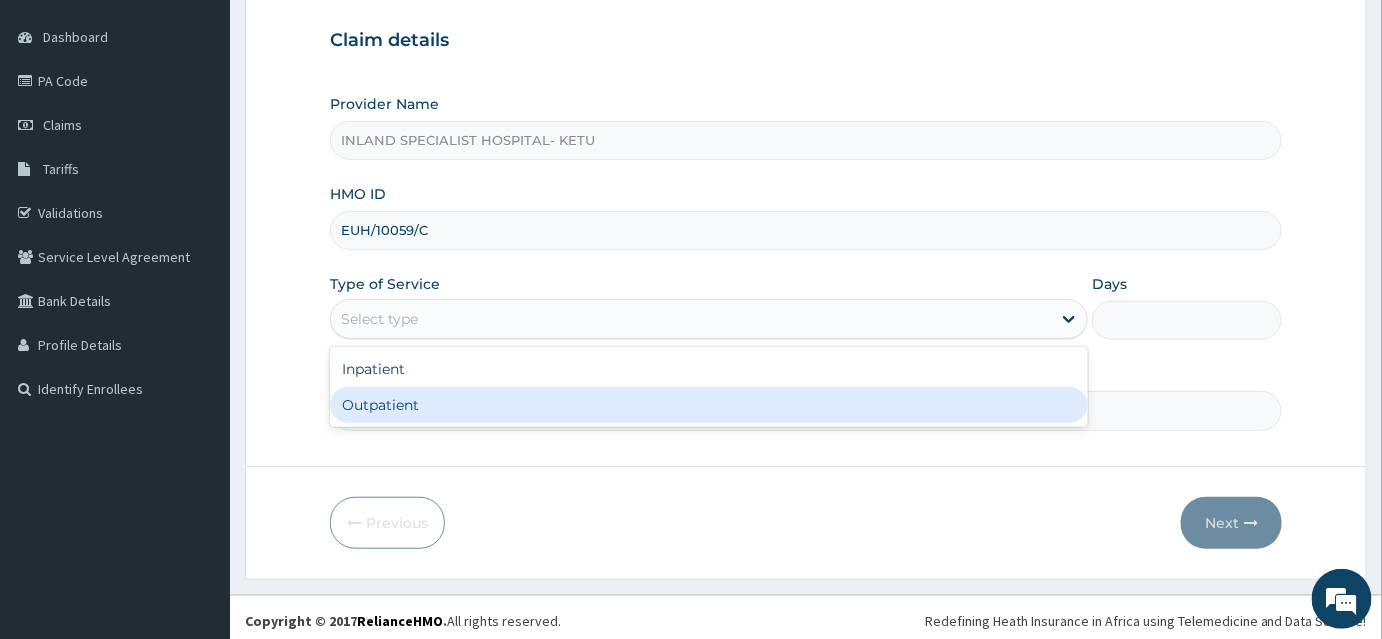 click on "Outpatient" at bounding box center [709, 405] 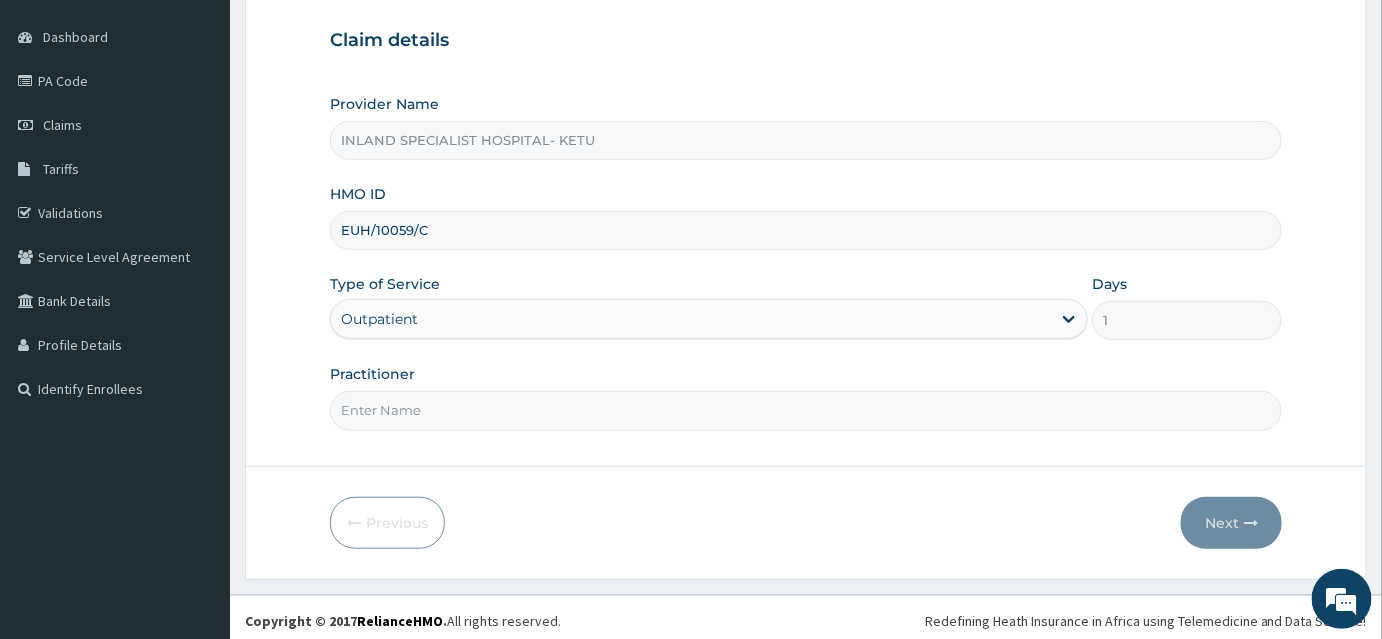 click on "Practitioner" at bounding box center (806, 410) 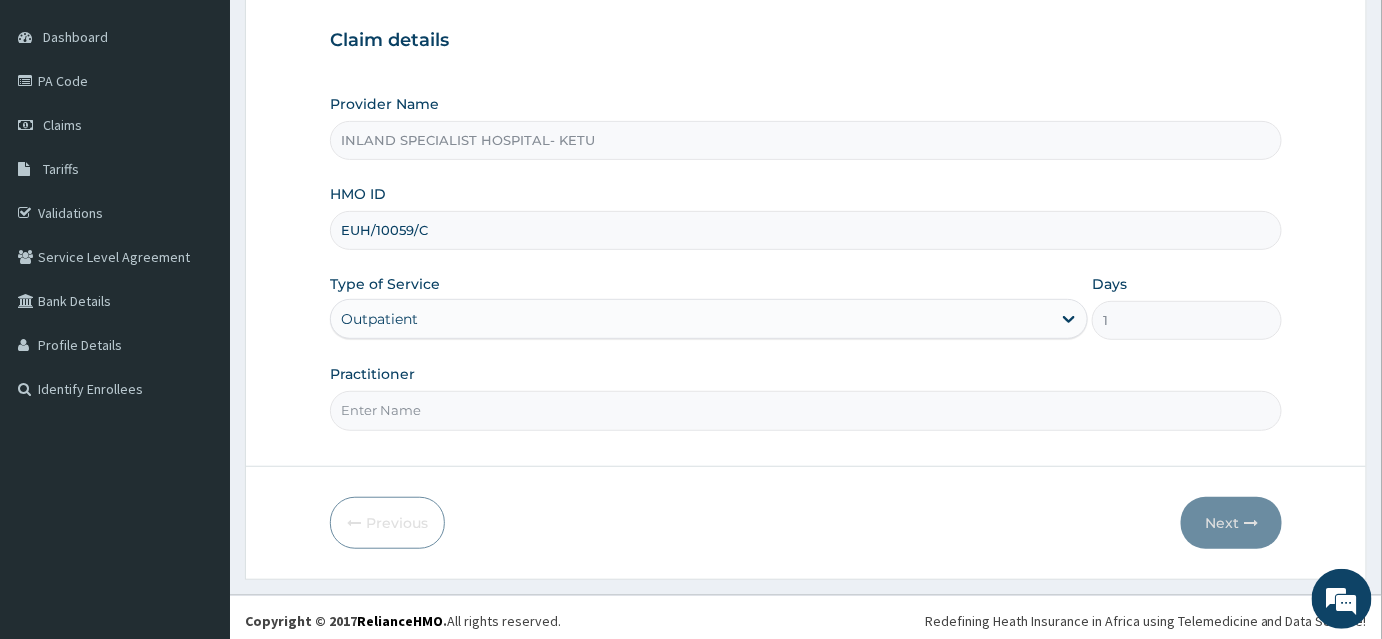 type on "S" 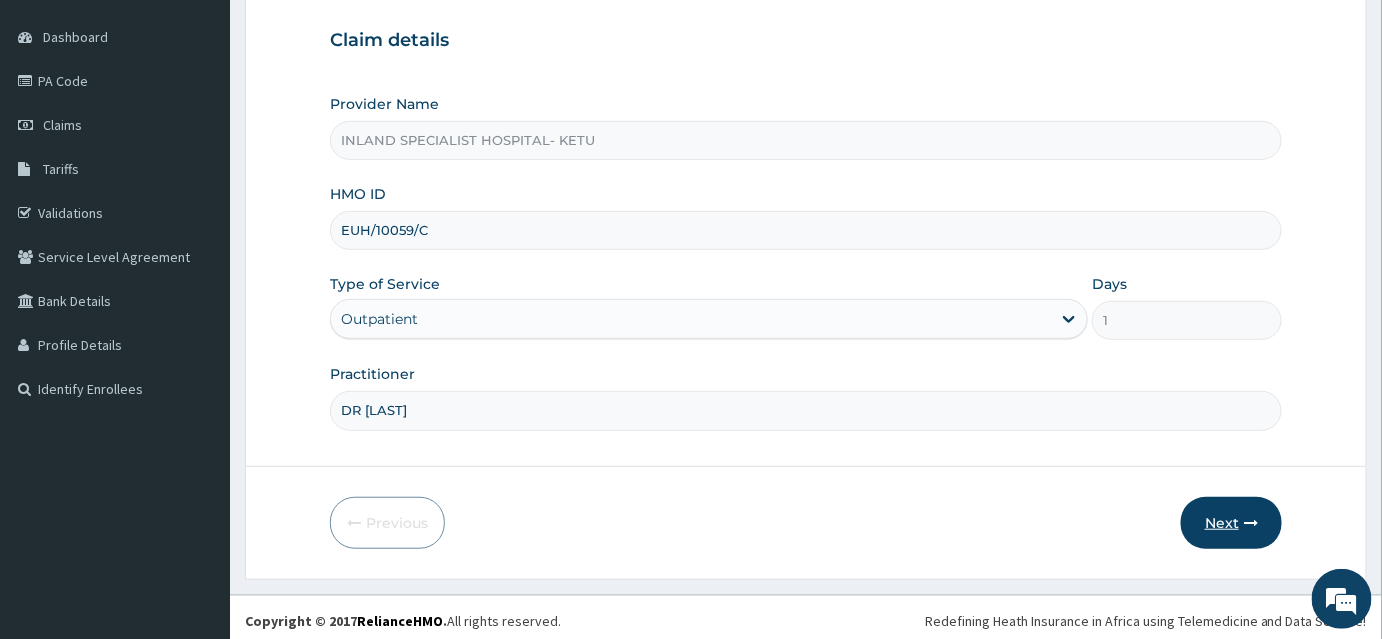 type on "DR ASHAOLU" 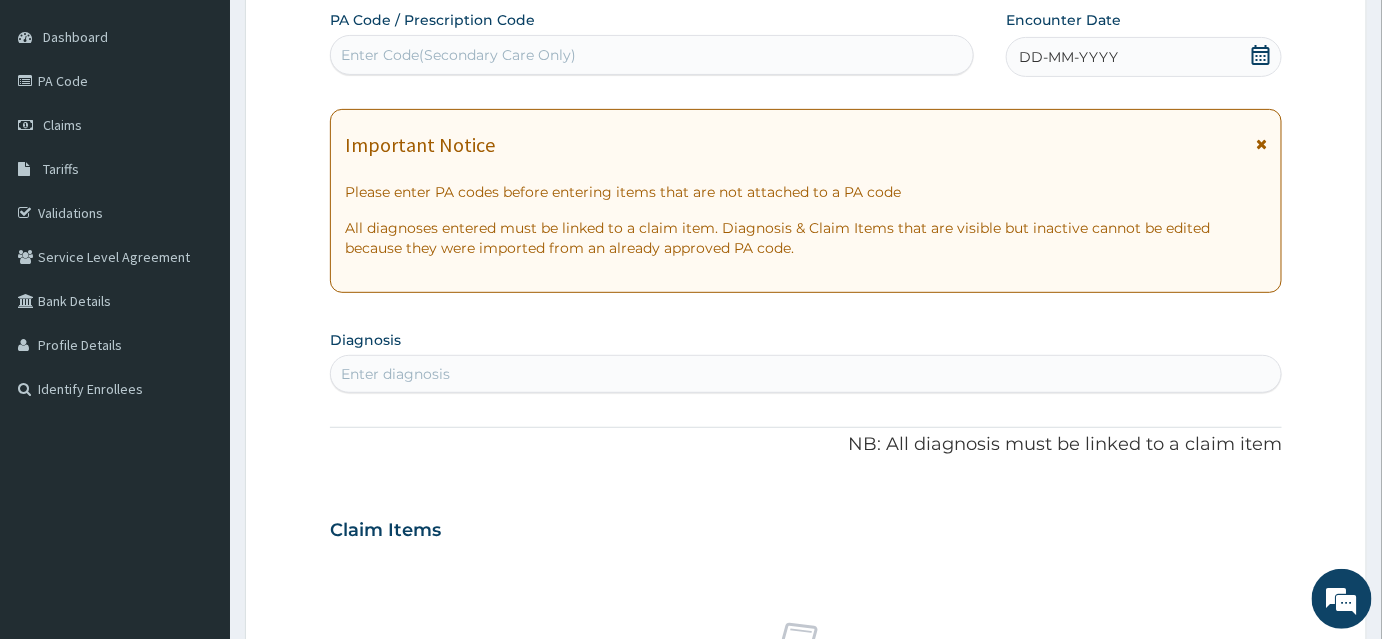 click 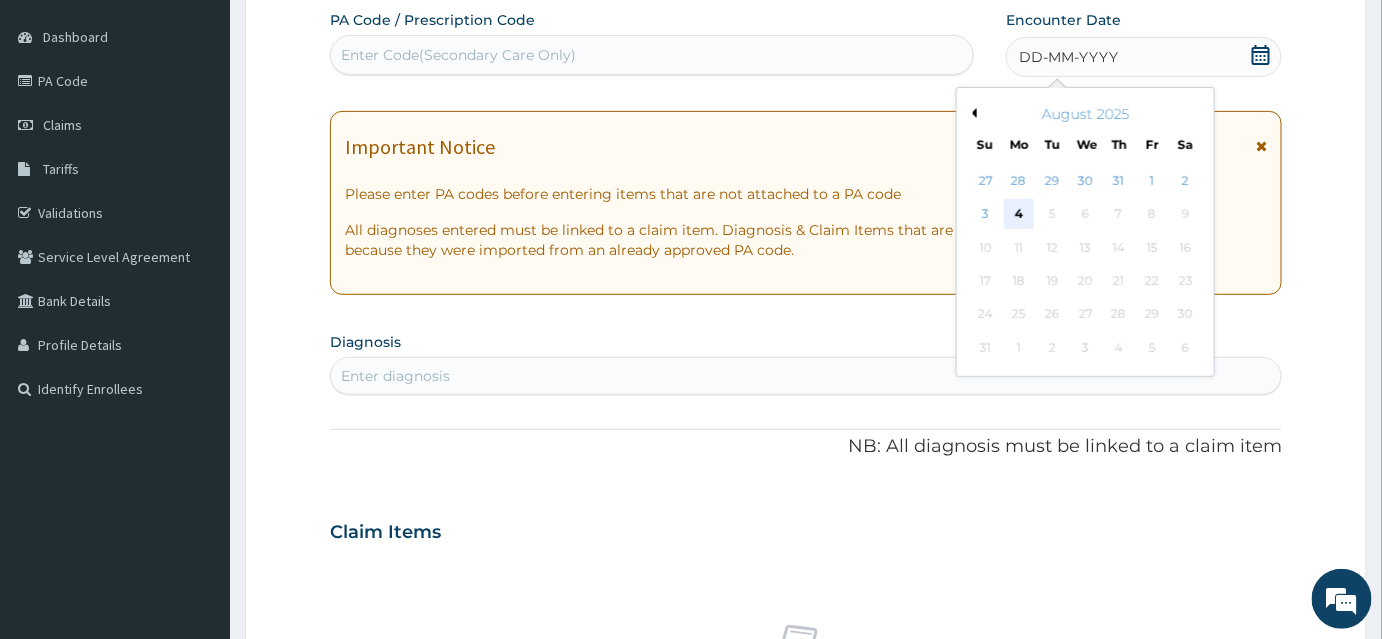 click on "4" at bounding box center [1019, 215] 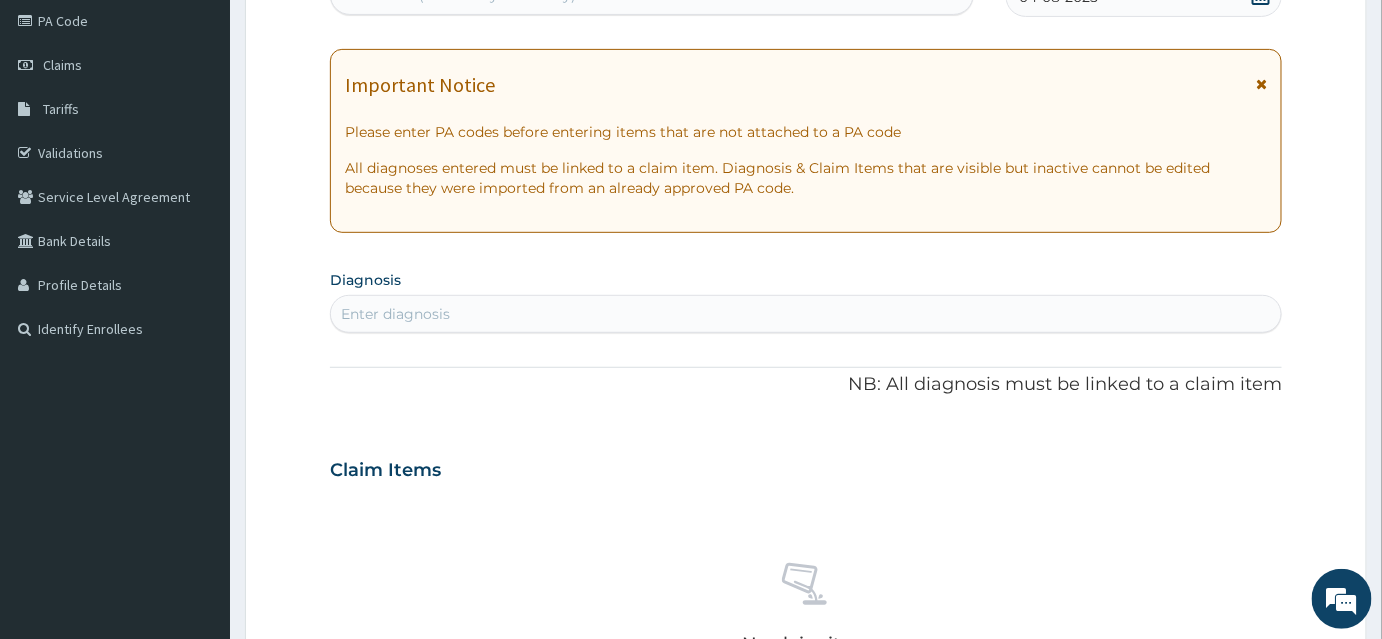 scroll, scrollTop: 272, scrollLeft: 0, axis: vertical 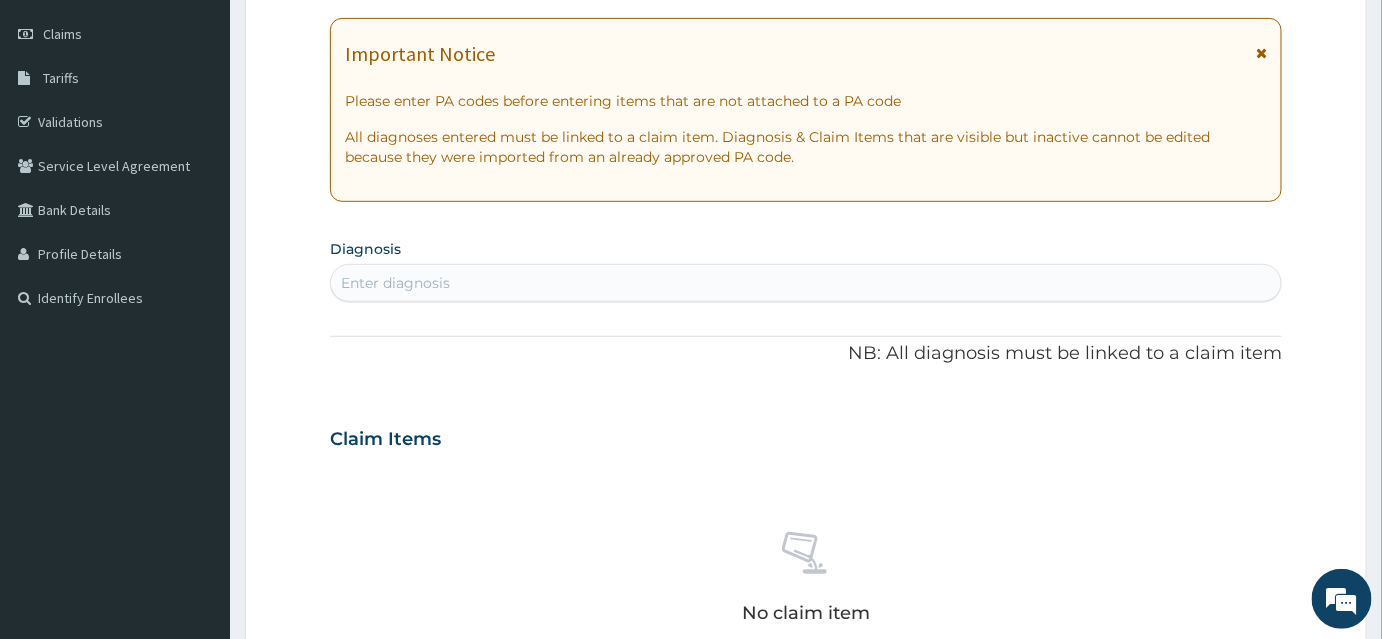 click on "Enter diagnosis" at bounding box center [395, 283] 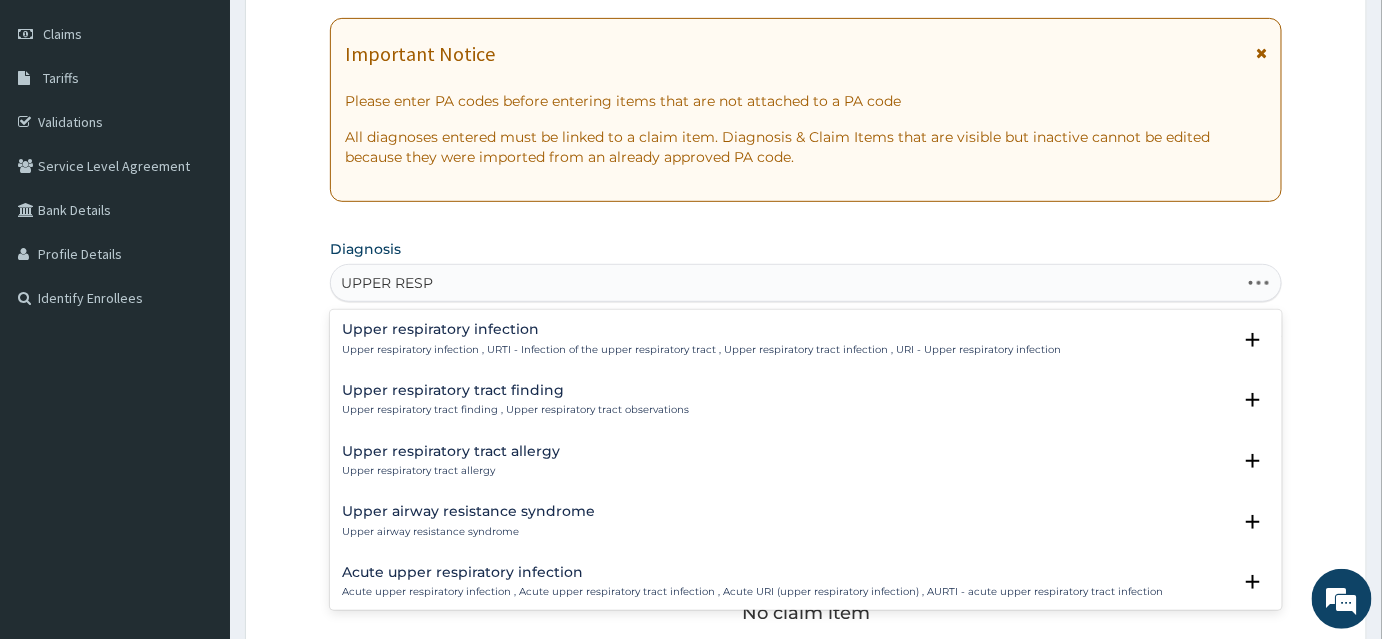 type on "UPPER RESPI" 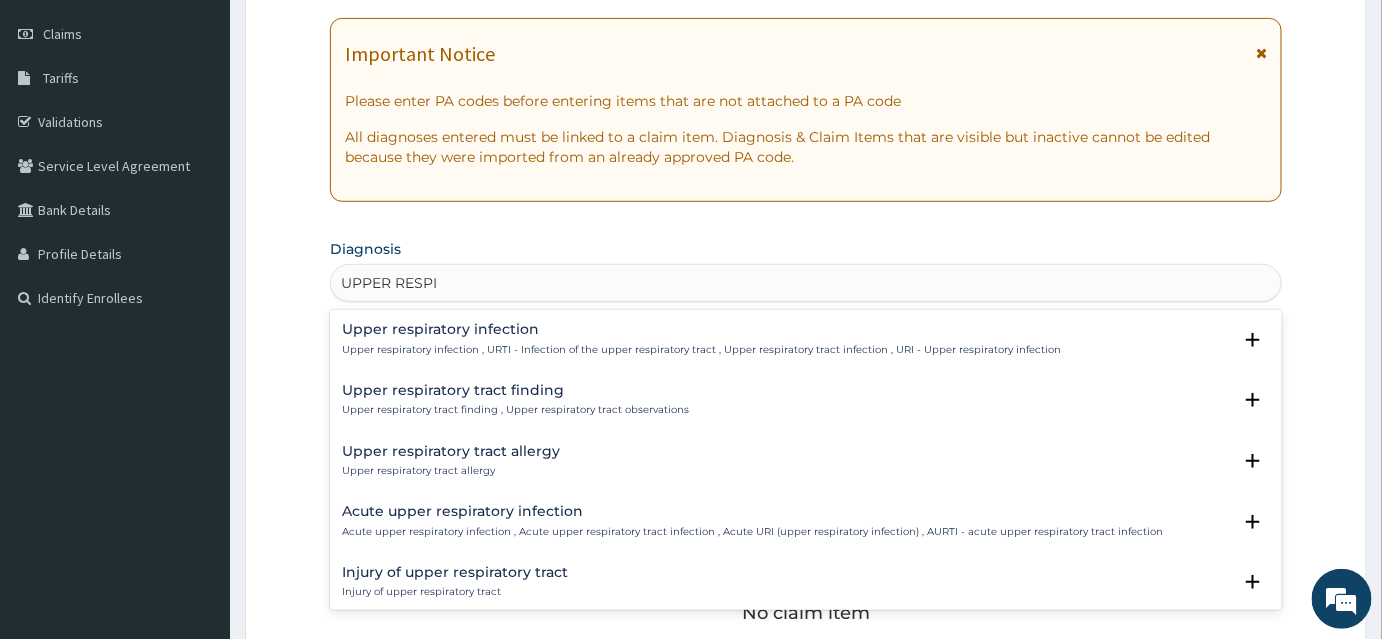 click on "Upper respiratory infection" at bounding box center [701, 329] 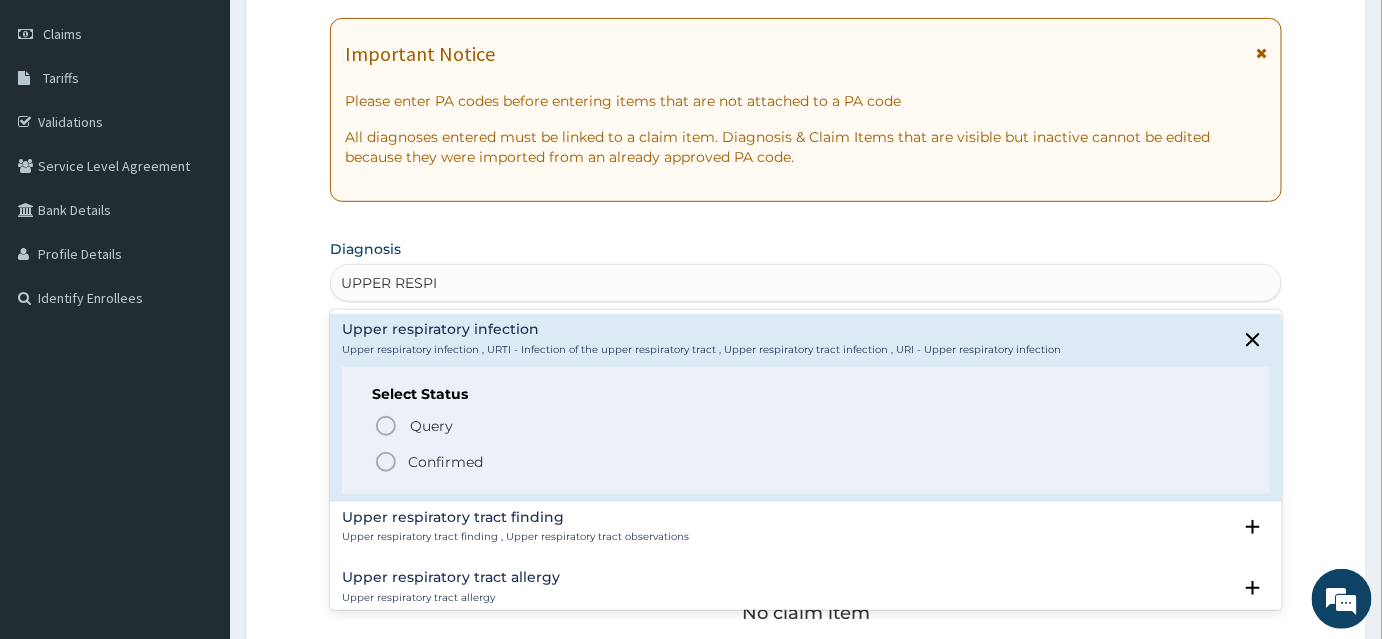 click 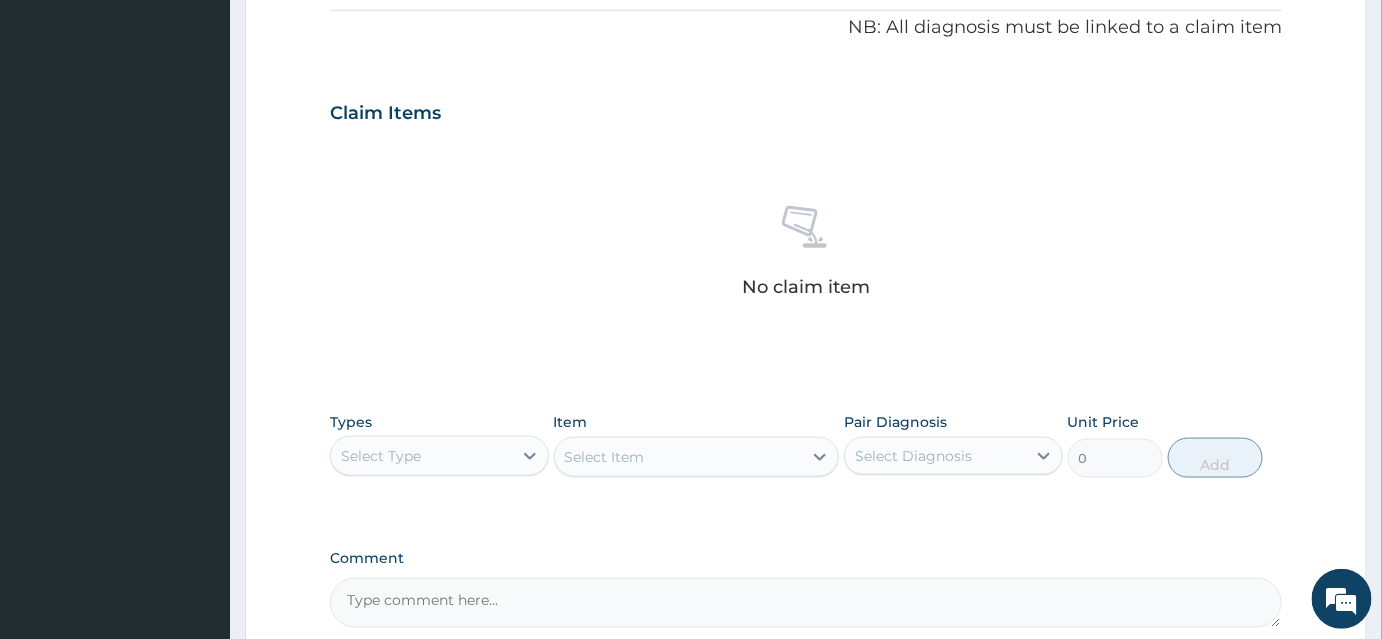 scroll, scrollTop: 800, scrollLeft: 0, axis: vertical 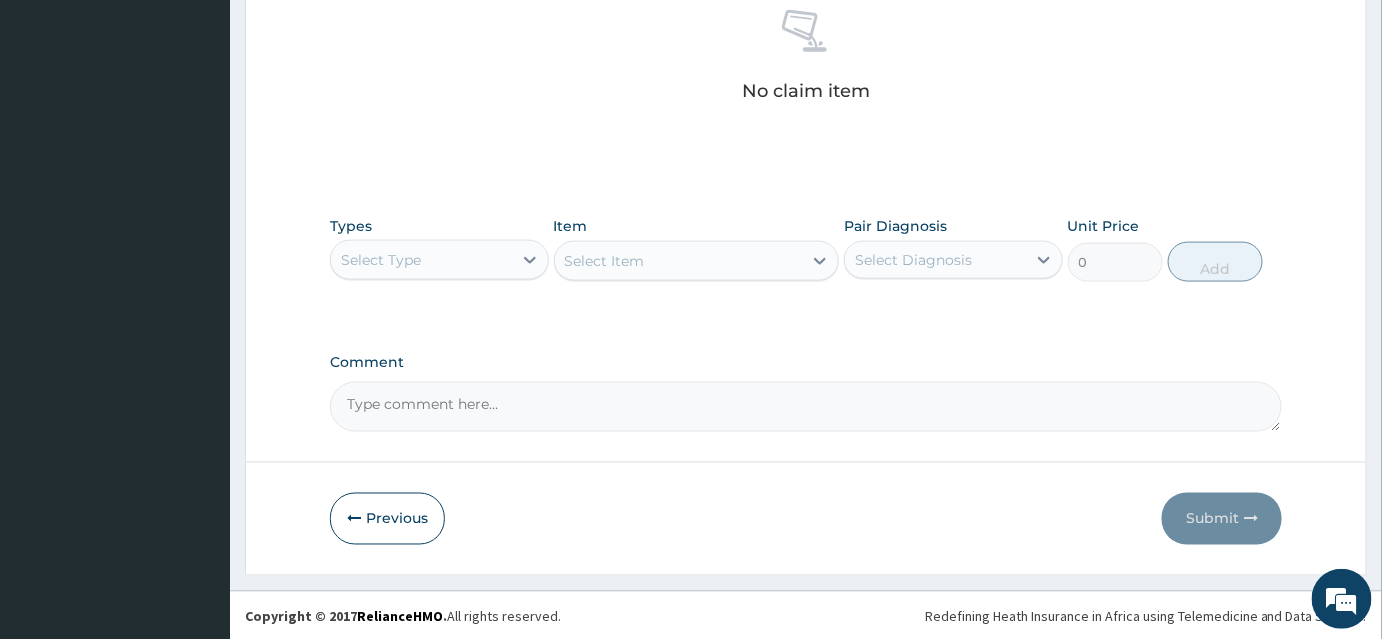 click on "Select Type" at bounding box center [439, 260] 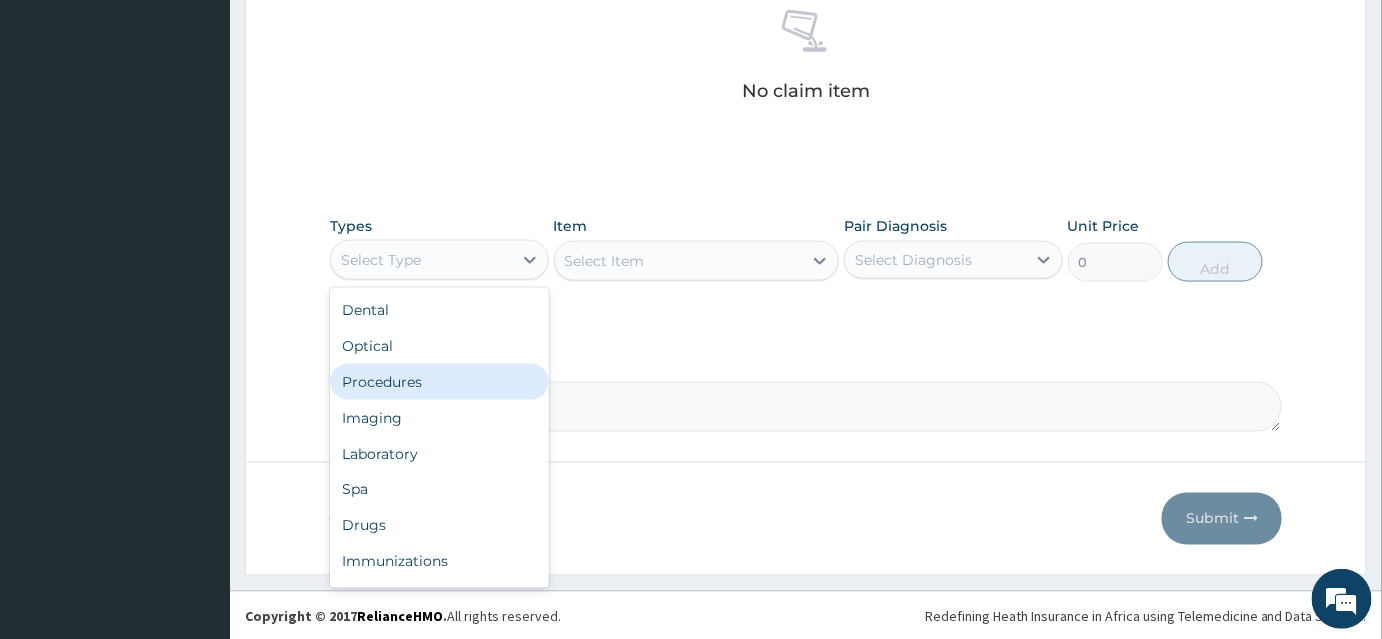 click on "Procedures" at bounding box center (439, 382) 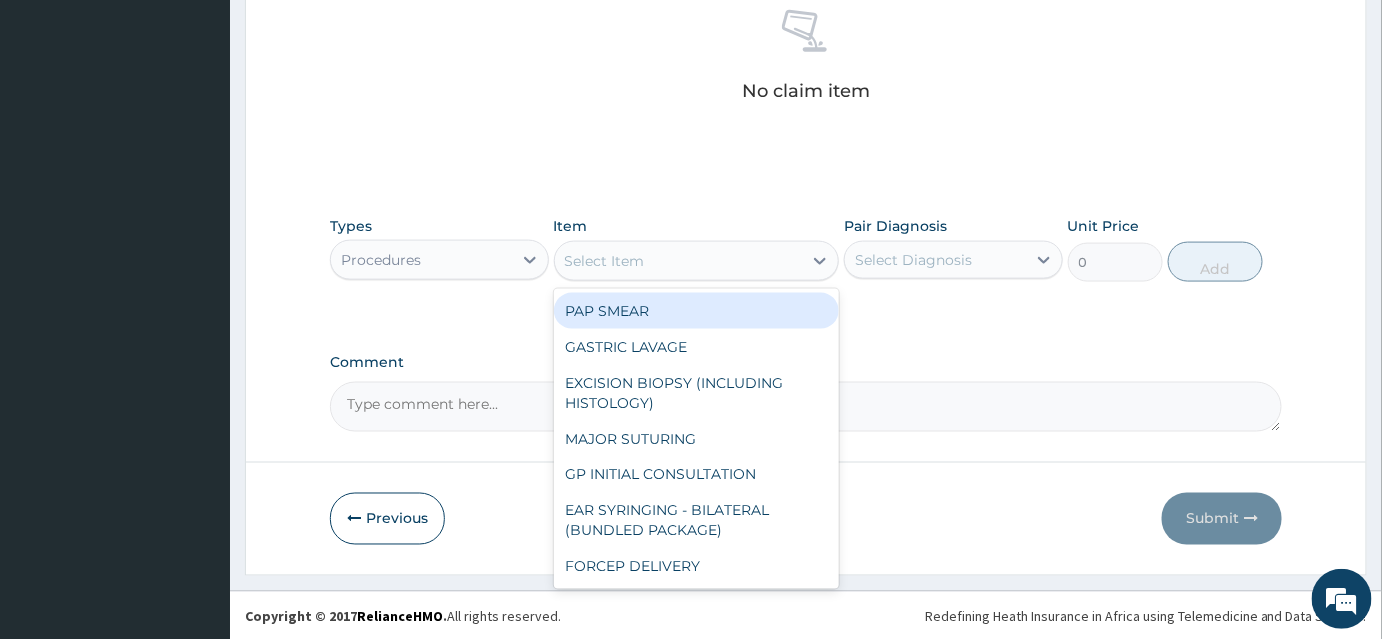 click on "Select Item" at bounding box center (679, 261) 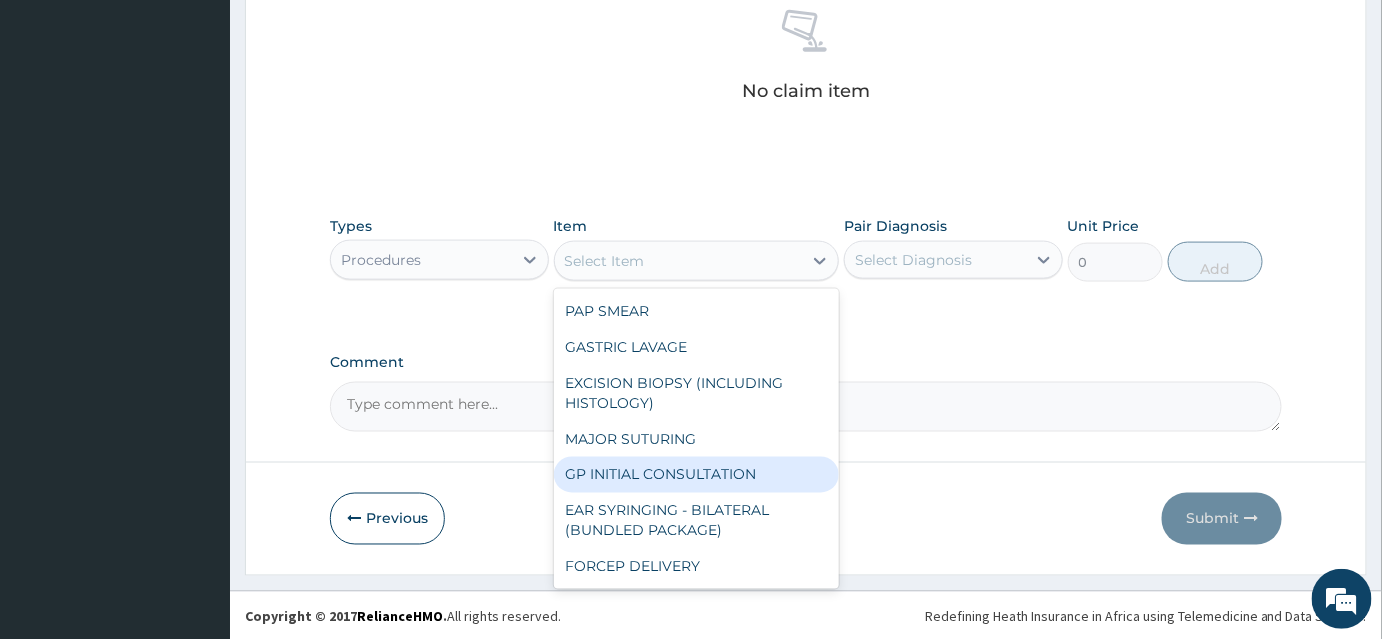 click on "GP INITIAL CONSULTATION" at bounding box center (697, 475) 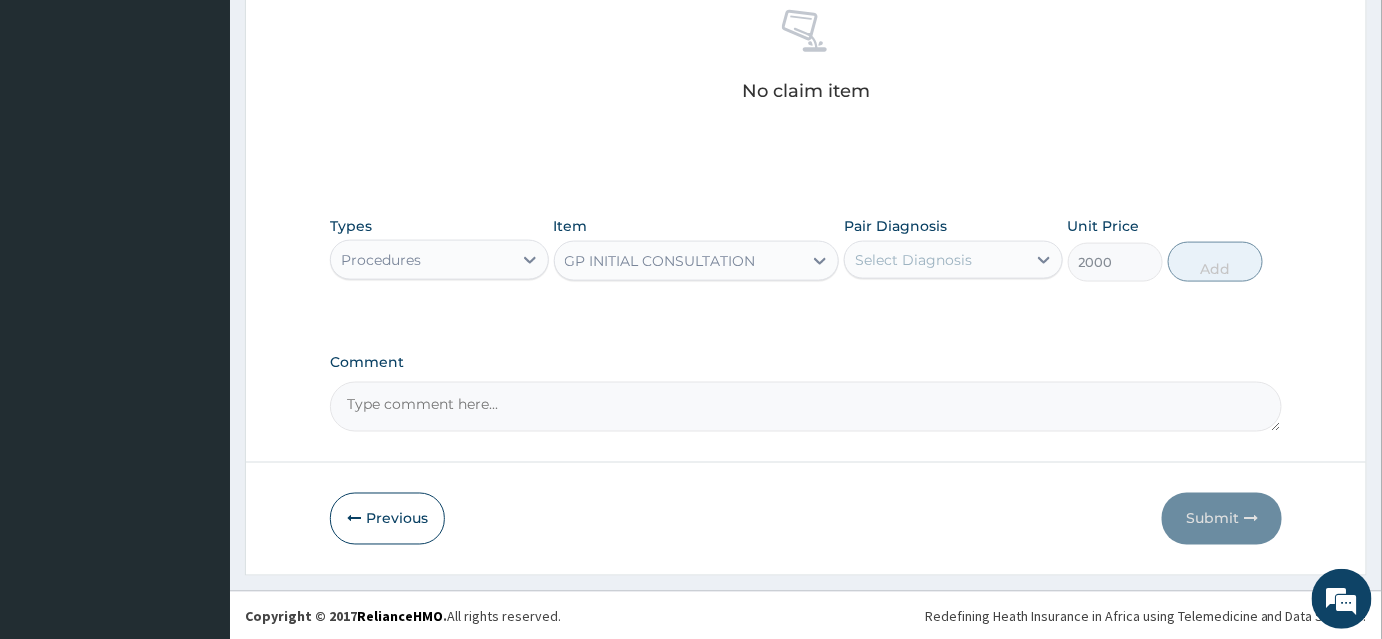click on "Select Diagnosis" at bounding box center (913, 260) 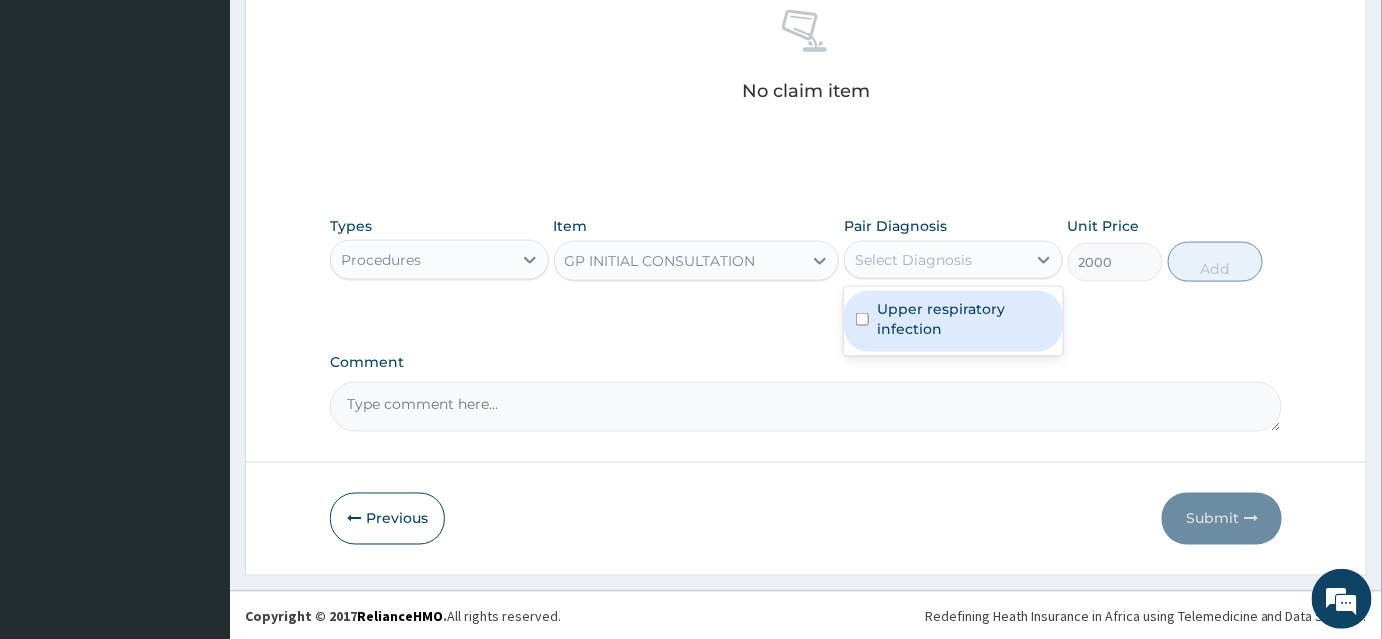 click on "Upper respiratory infection" at bounding box center [964, 319] 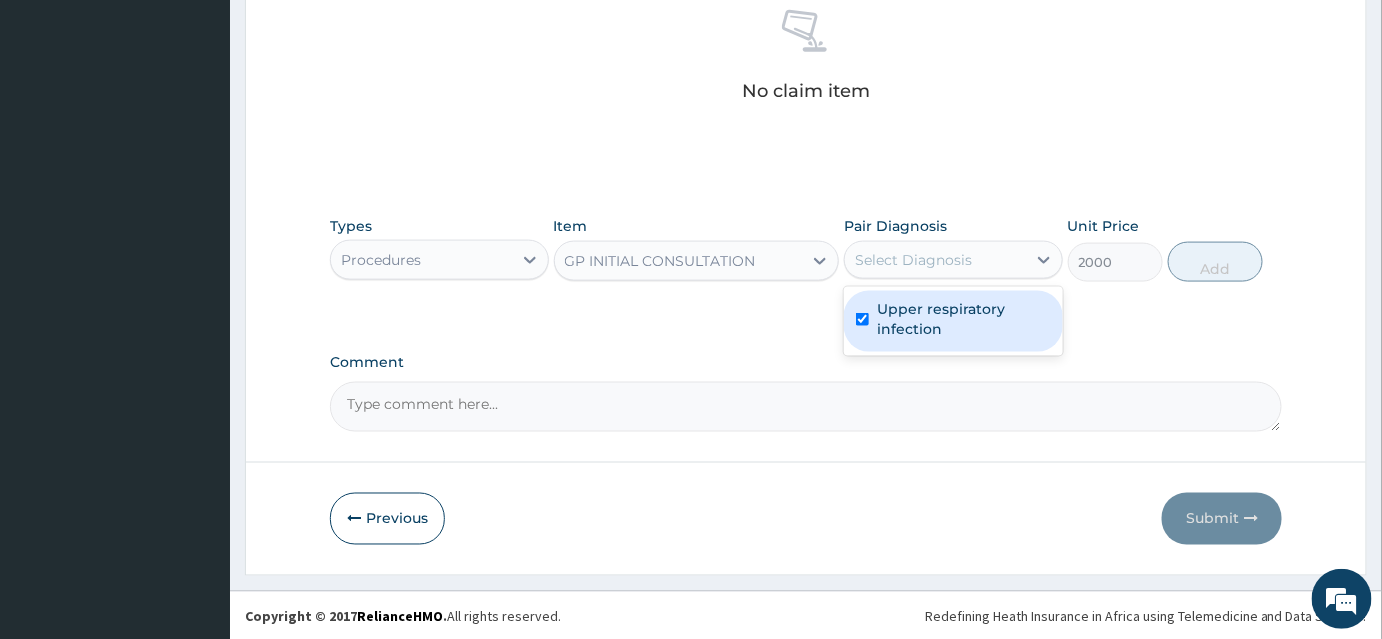 checkbox on "true" 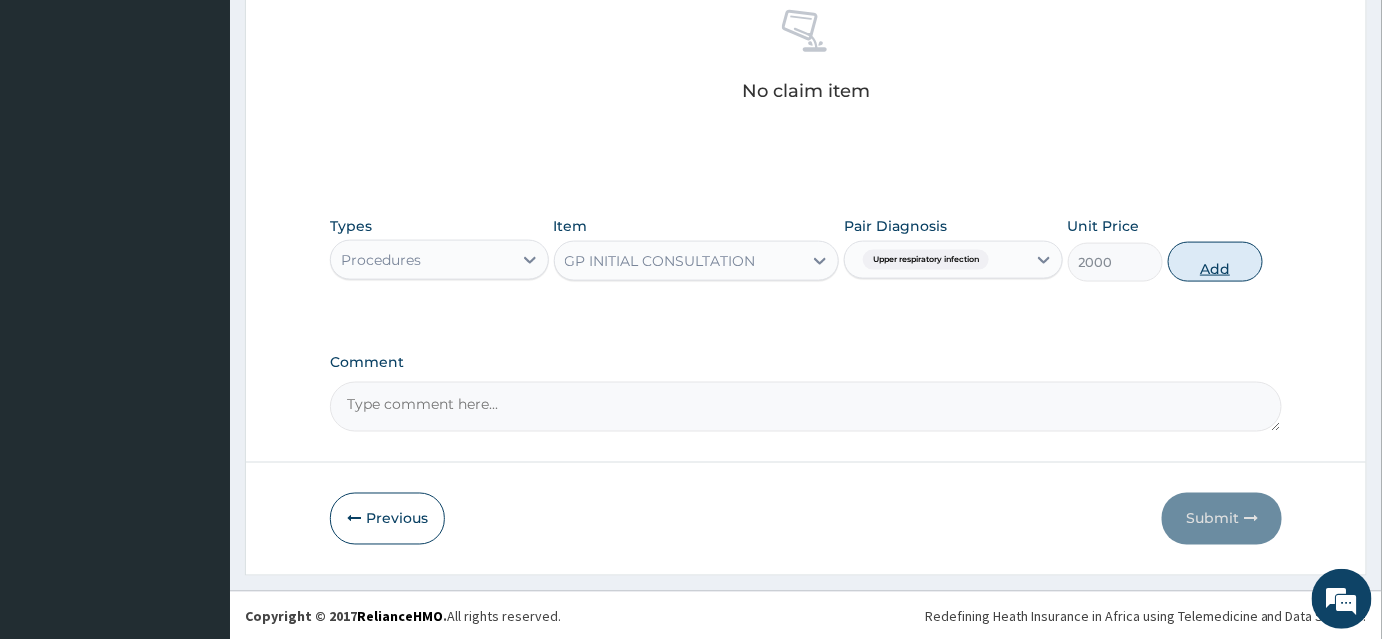 click on "Add" at bounding box center [1215, 262] 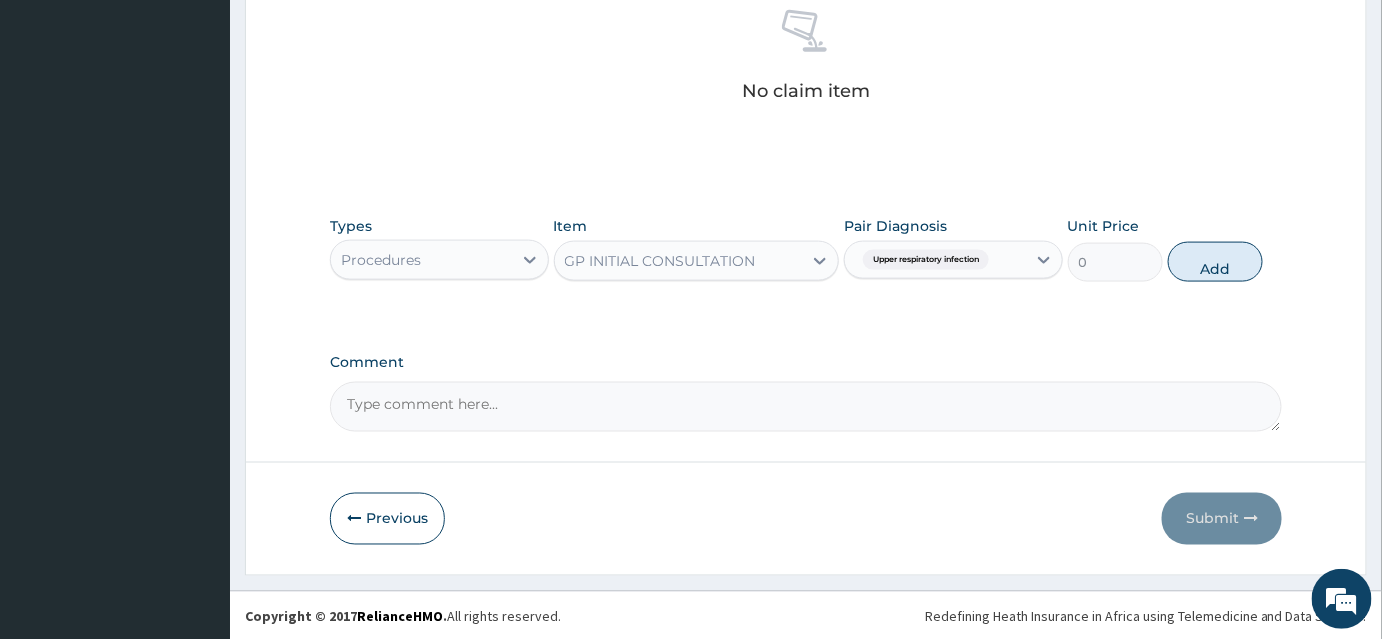 scroll, scrollTop: 717, scrollLeft: 0, axis: vertical 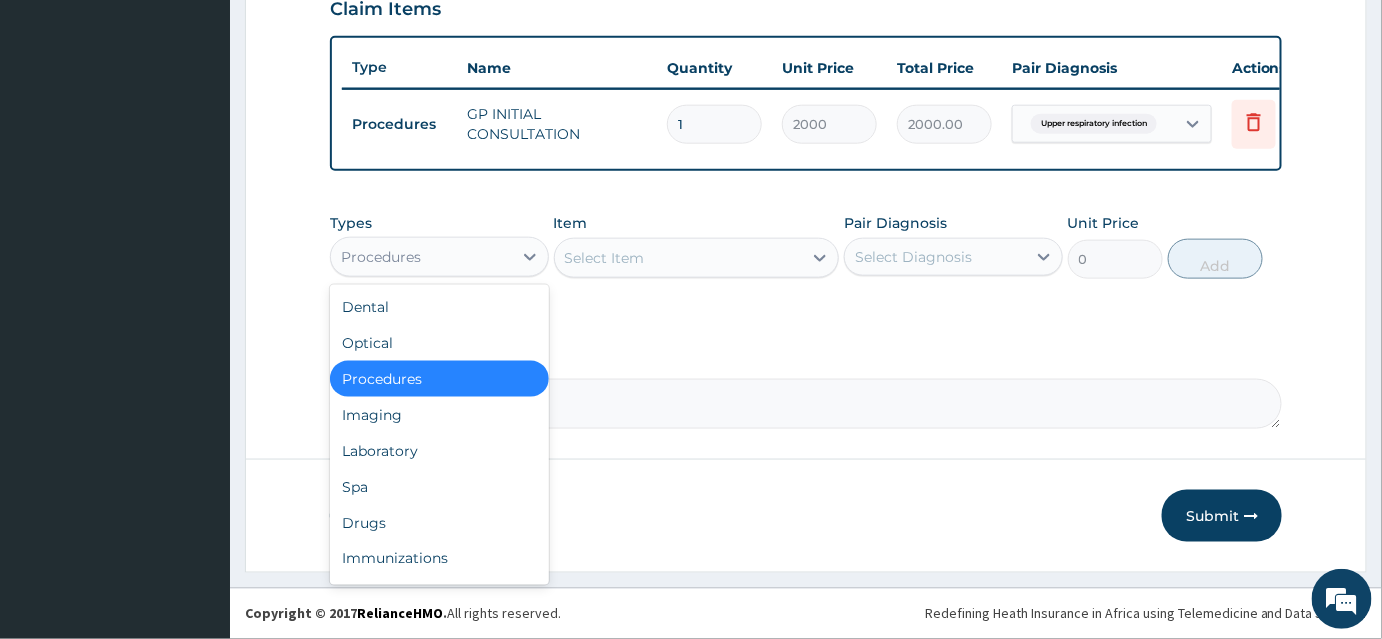 click on "Procedures" at bounding box center [421, 257] 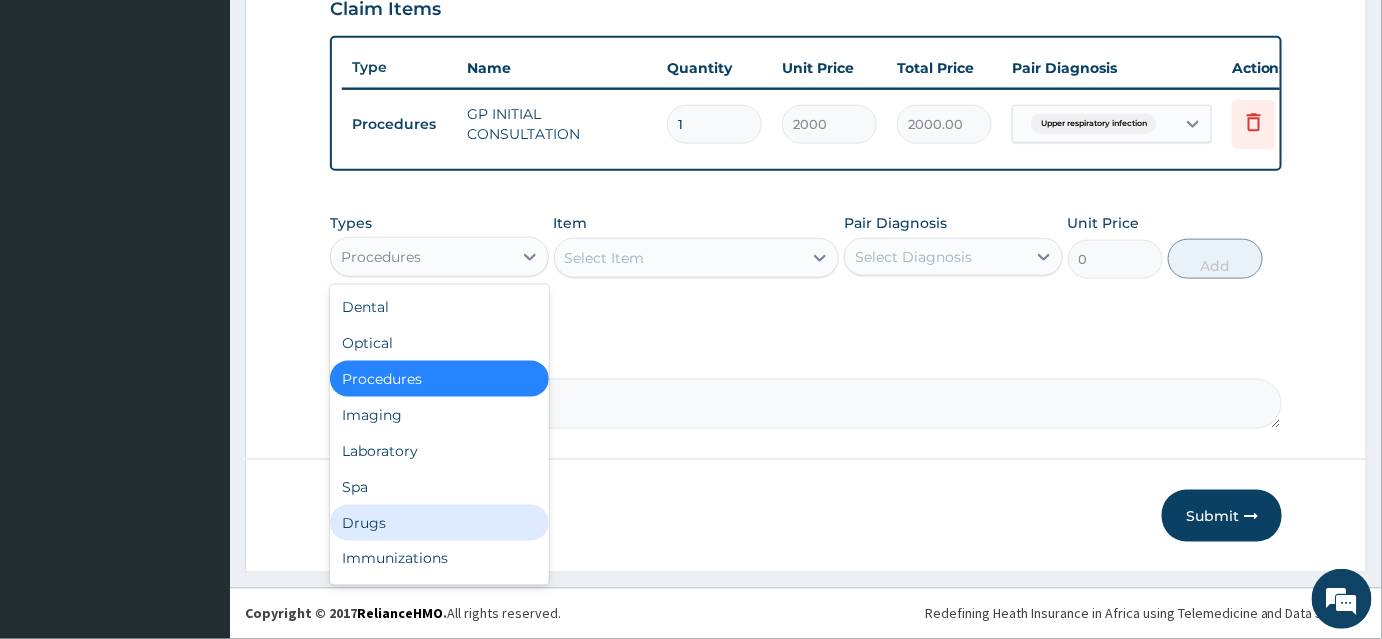 click on "Drugs" at bounding box center (439, 523) 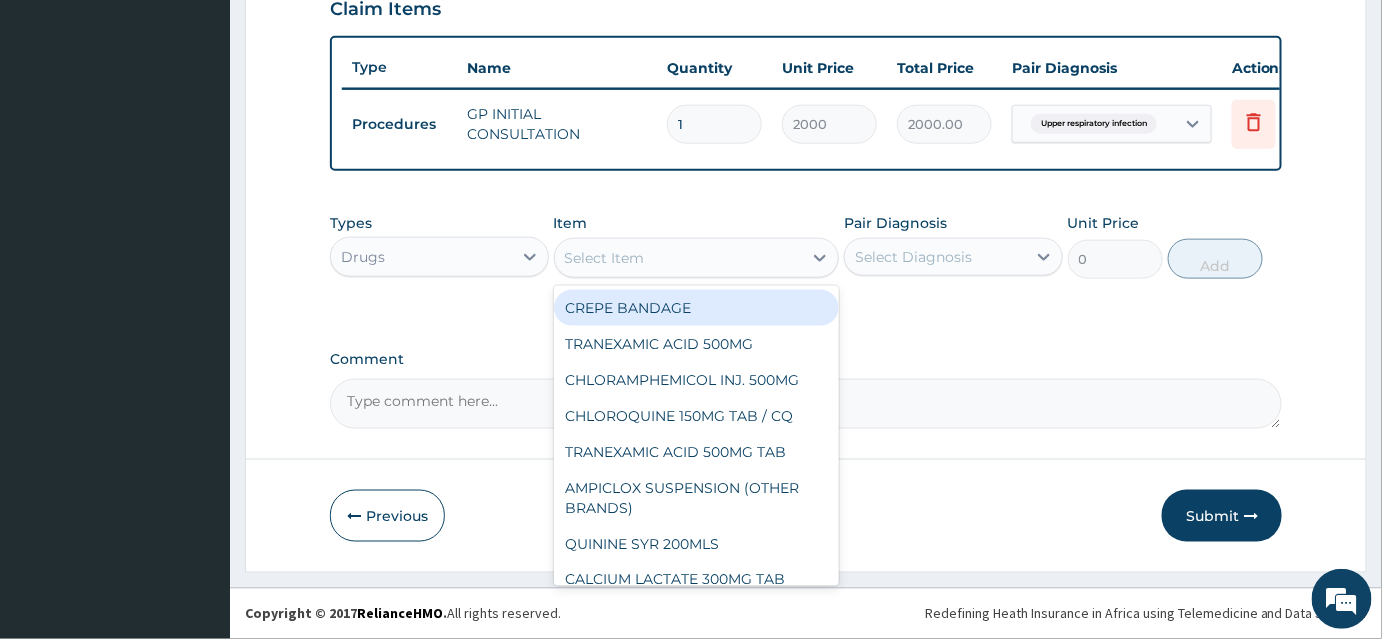 click on "Select Item" at bounding box center (605, 258) 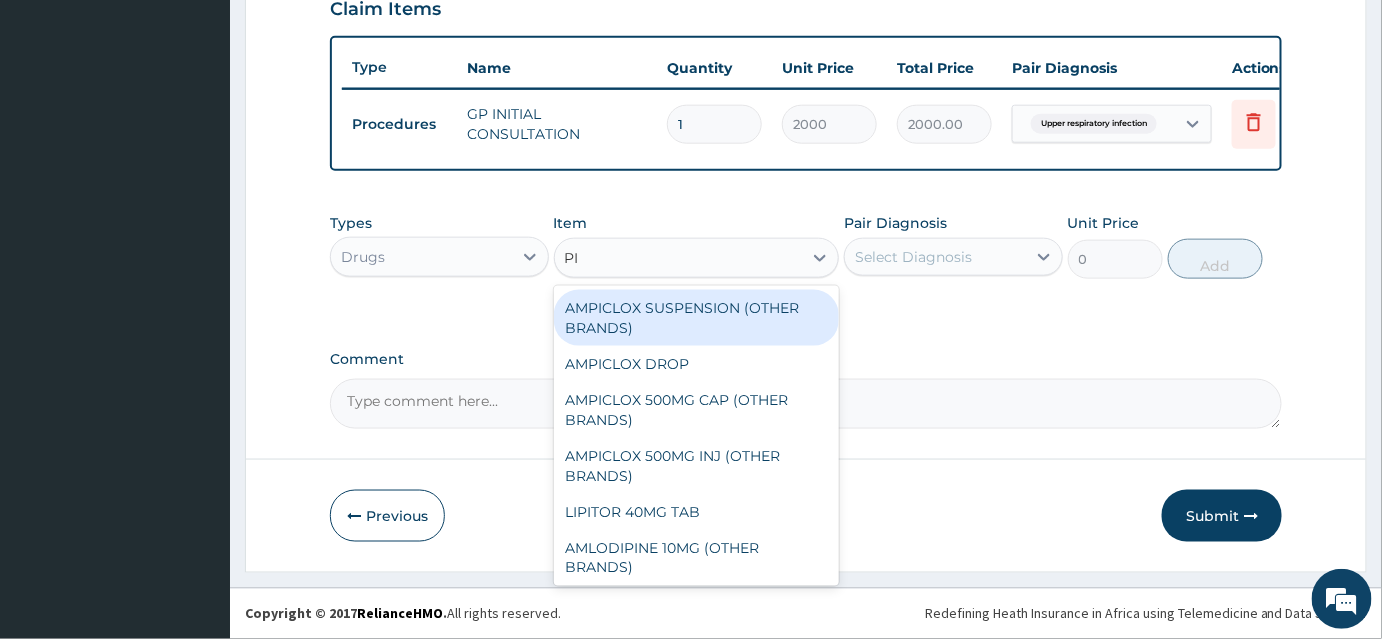 type on "PIR" 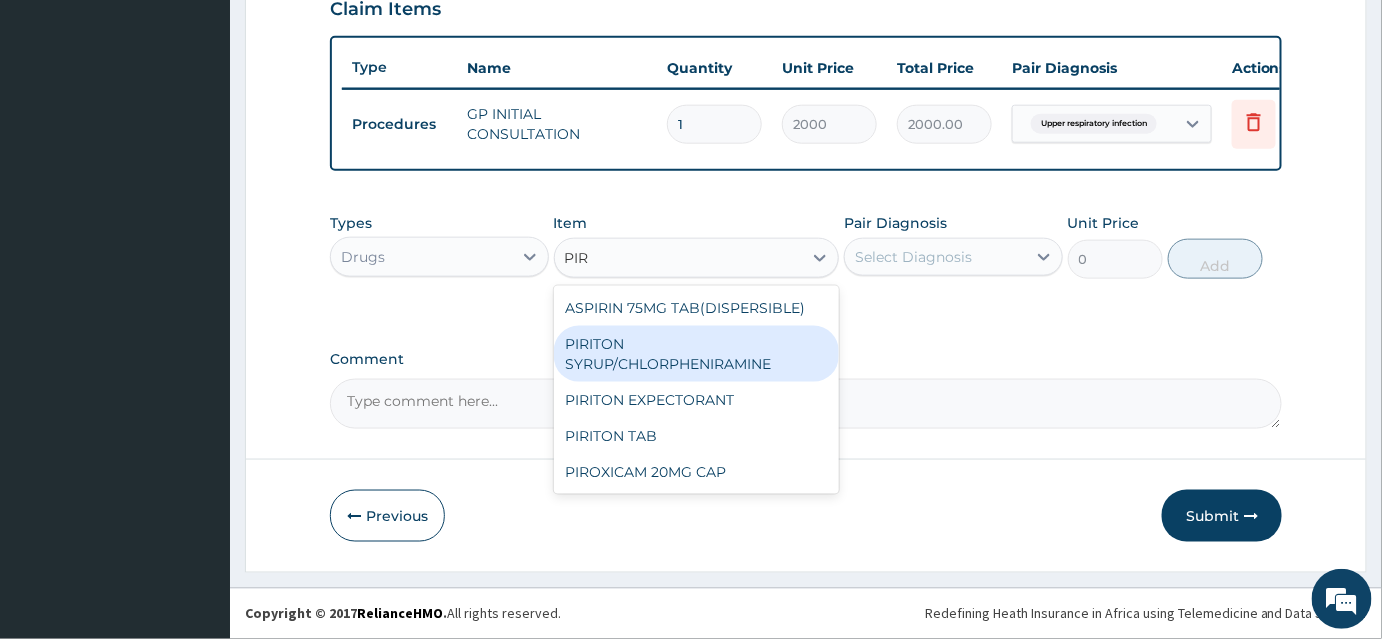 click on "PIRITON SYRUP/CHLORPHENIRAMINE" at bounding box center (697, 354) 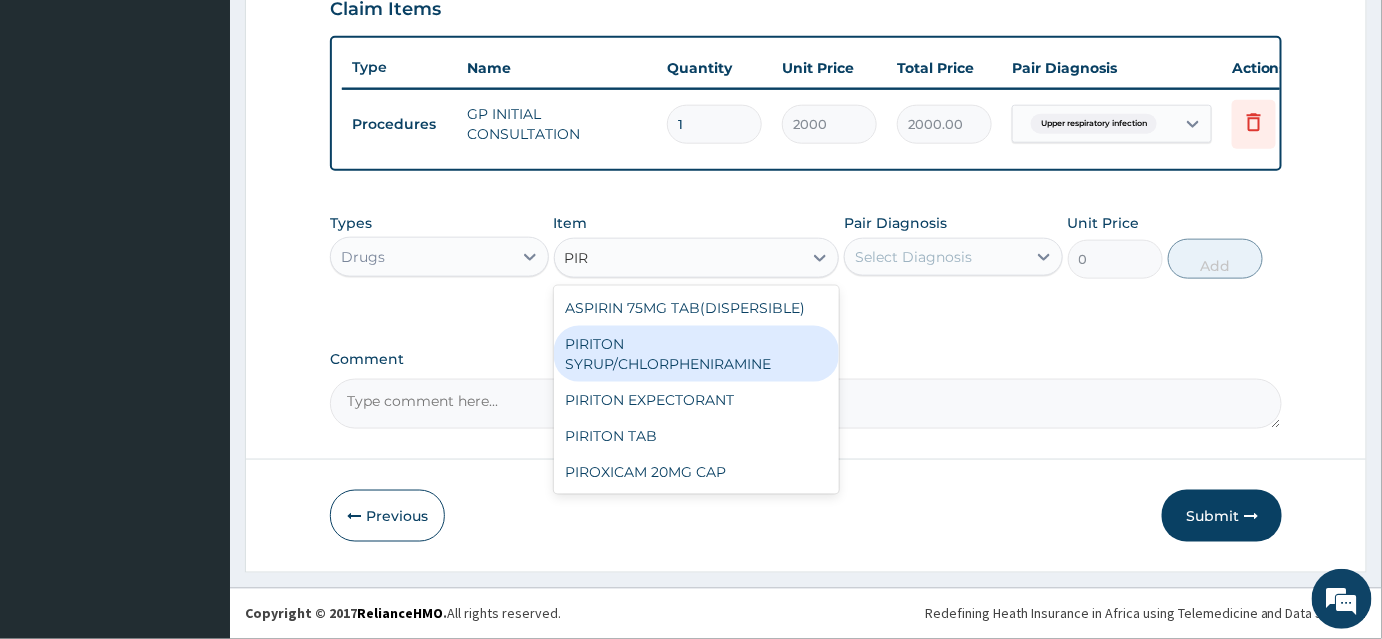 type 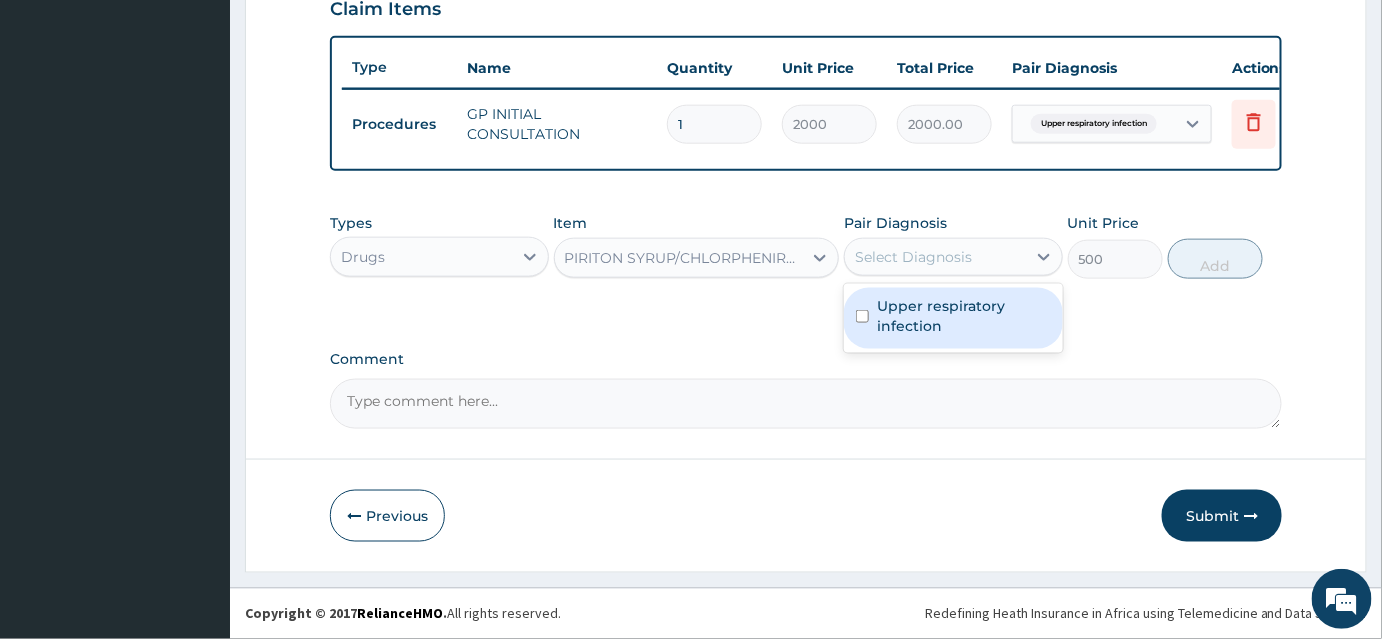 click on "Select Diagnosis" at bounding box center (913, 257) 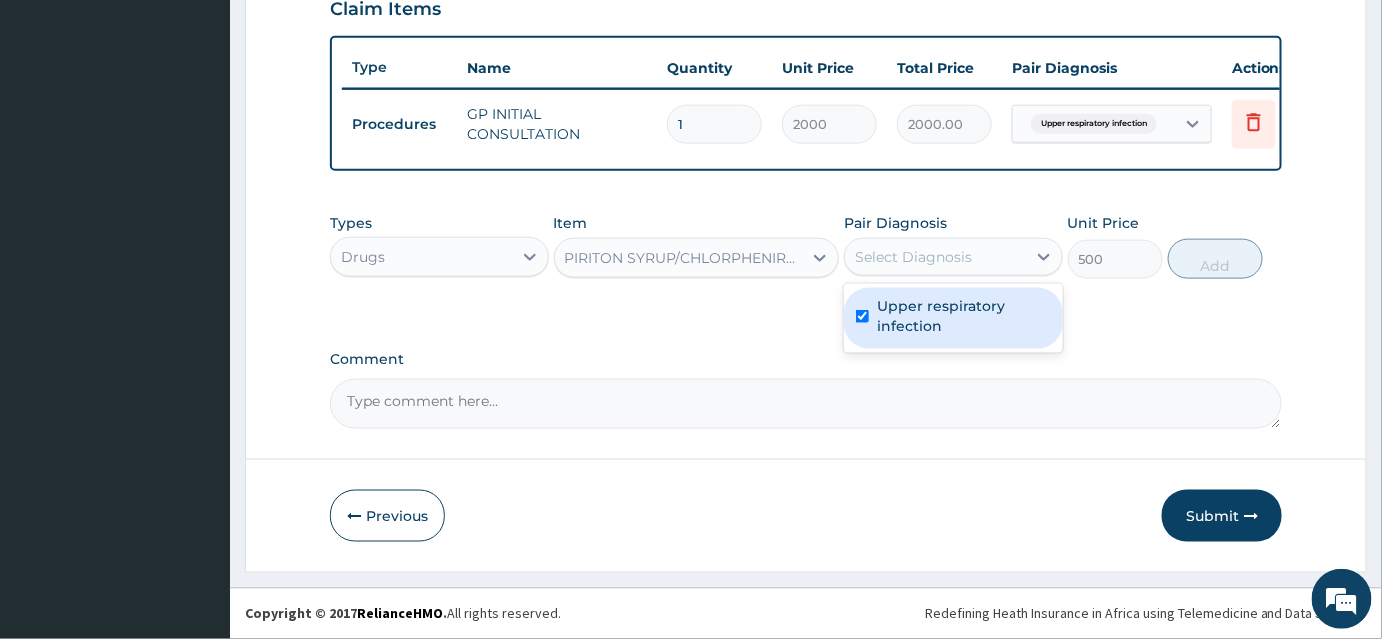 checkbox on "true" 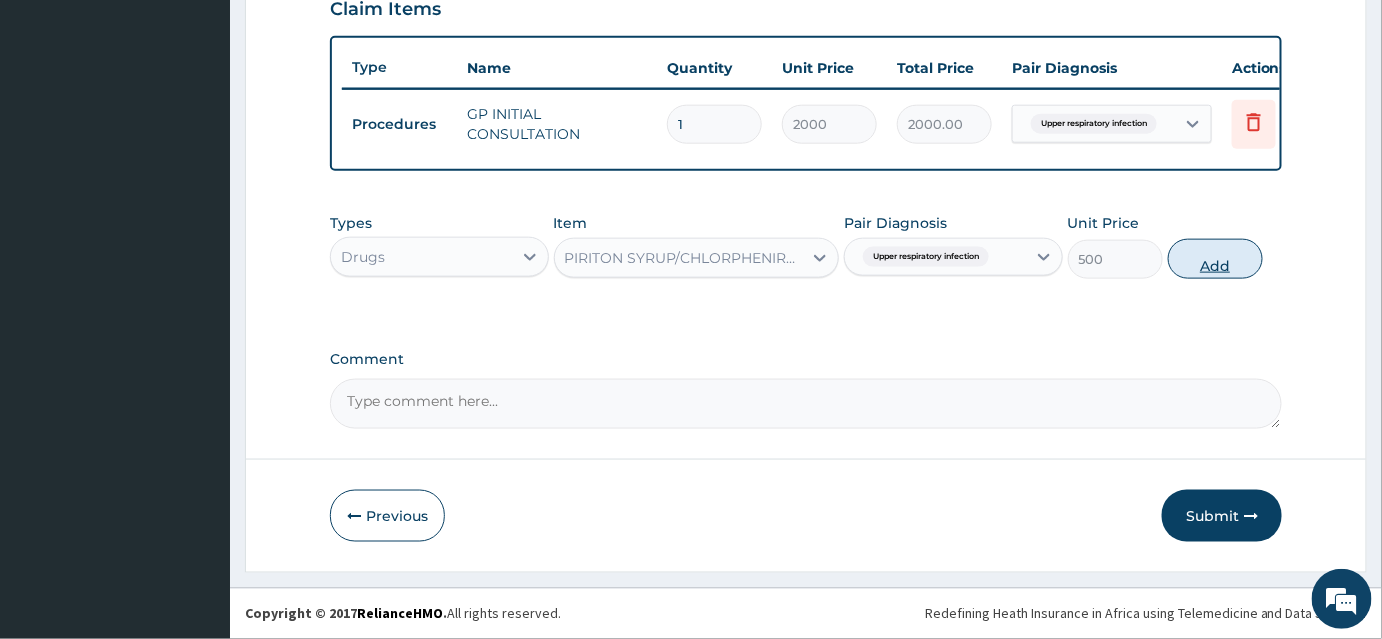 click on "Add" at bounding box center (1215, 259) 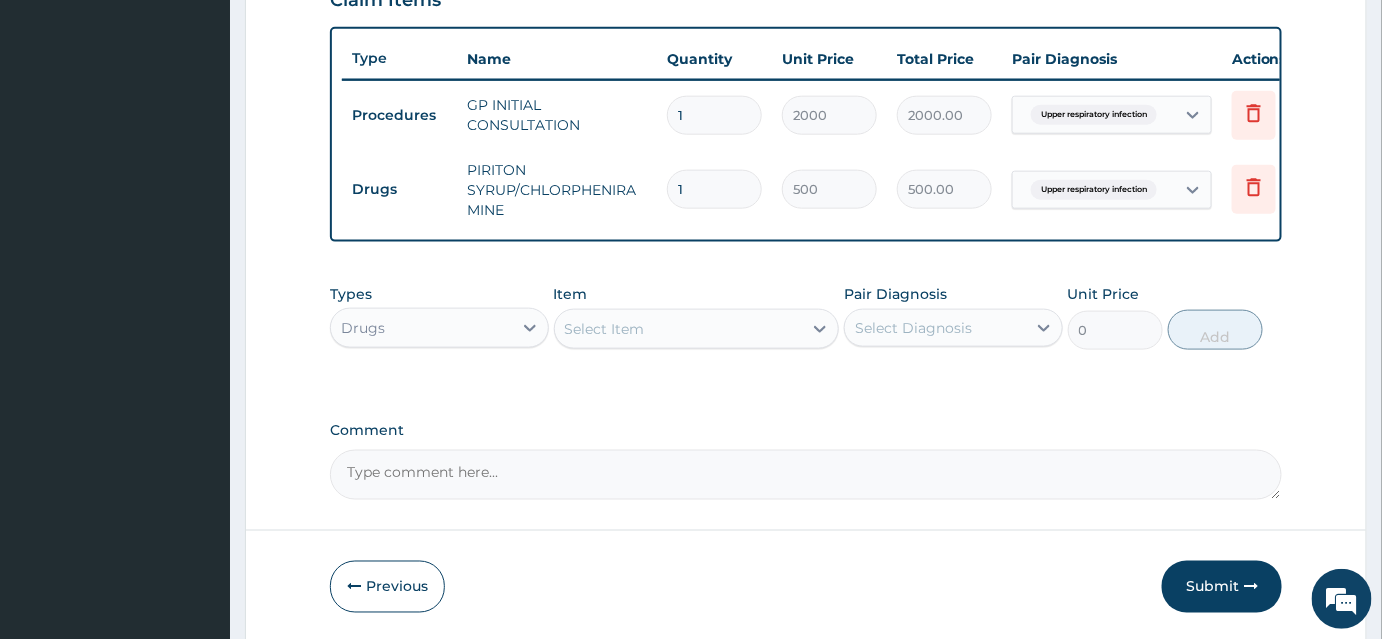click on "Select Item" at bounding box center (605, 329) 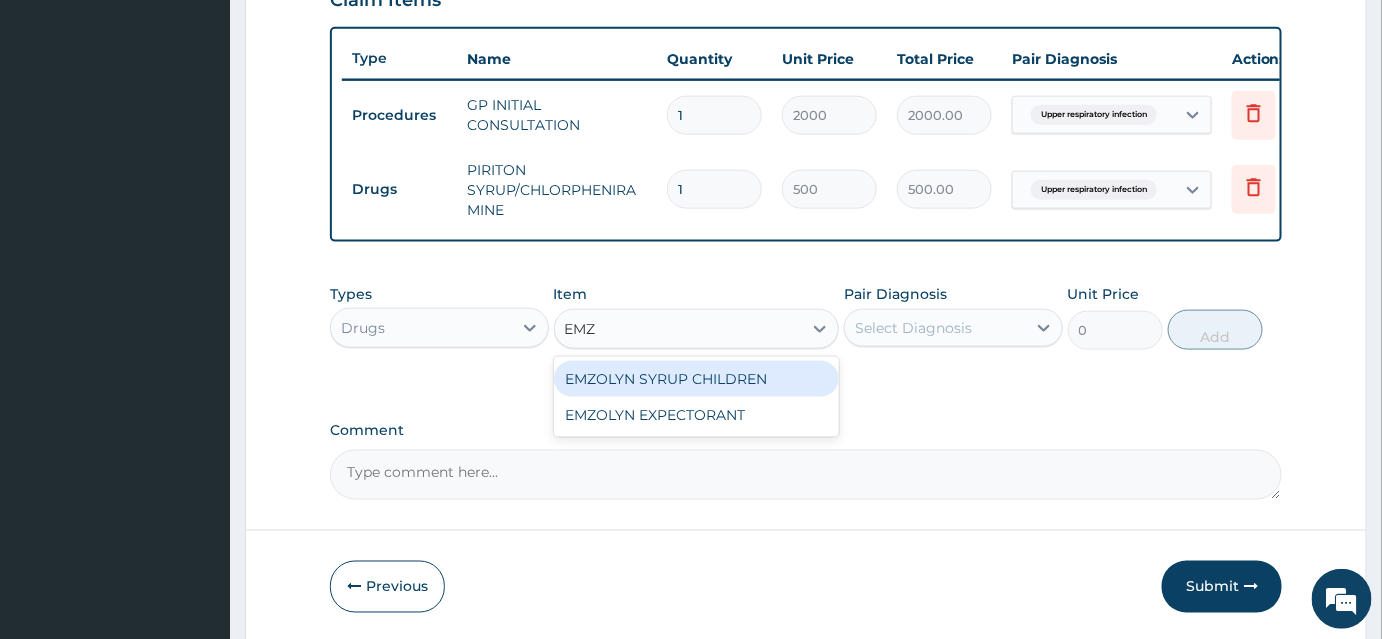 type on "EMZO" 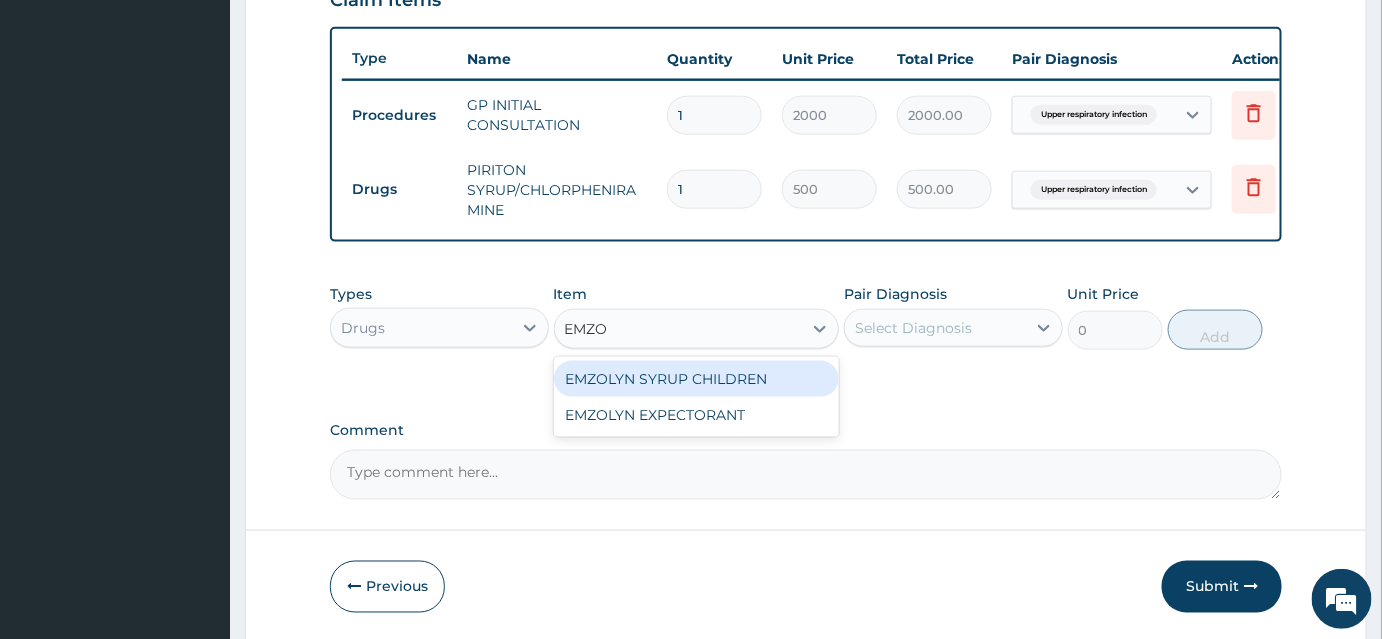 click on "EMZOLYN SYRUP CHILDREN" at bounding box center (697, 379) 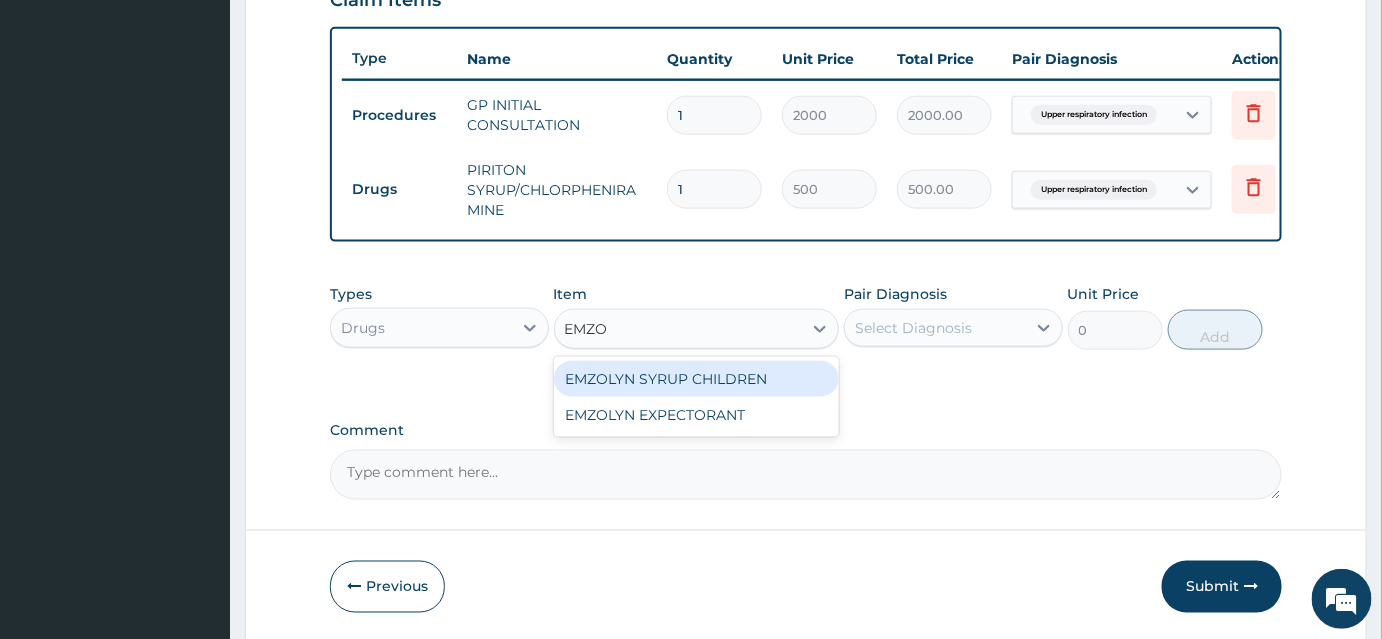 type 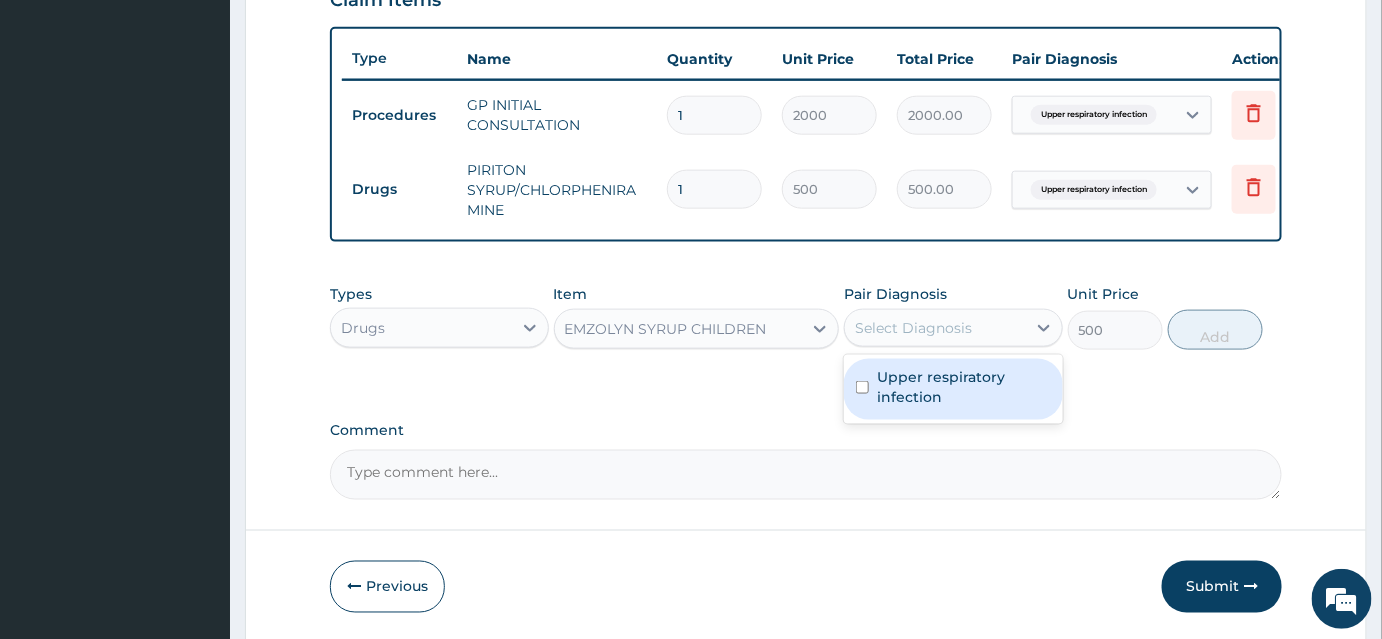 click on "Select Diagnosis" at bounding box center [913, 328] 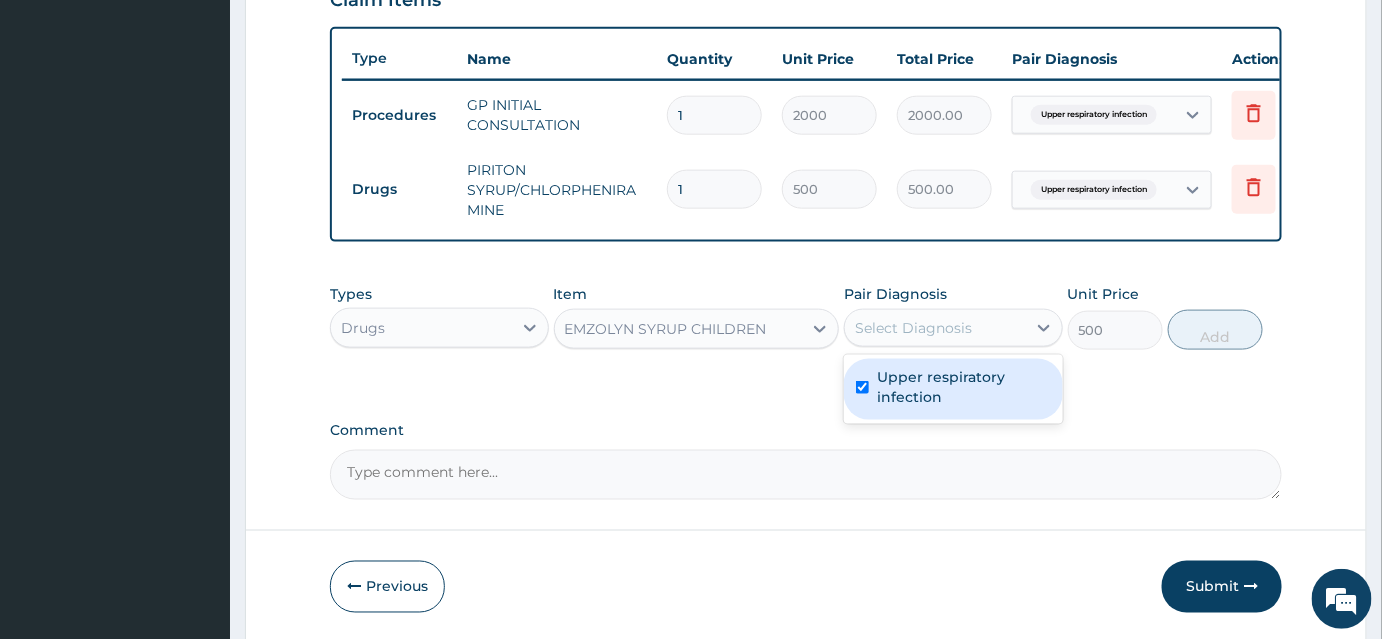 checkbox on "true" 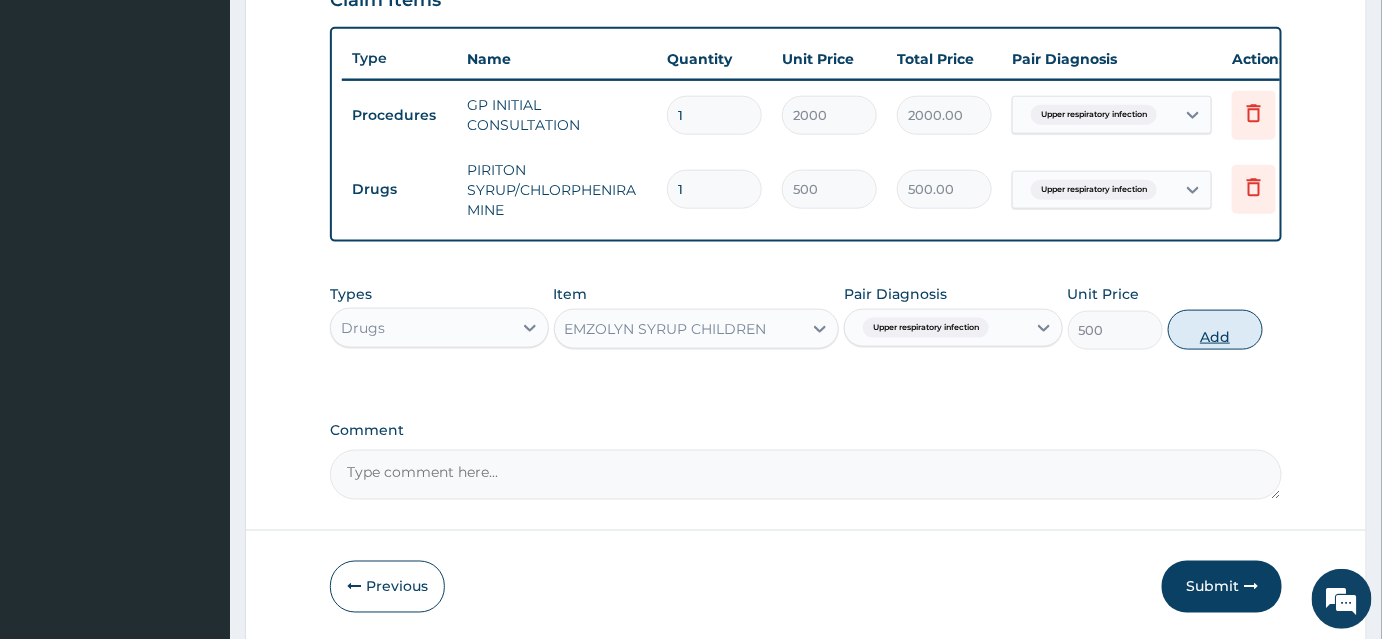 click on "Add" at bounding box center [1215, 330] 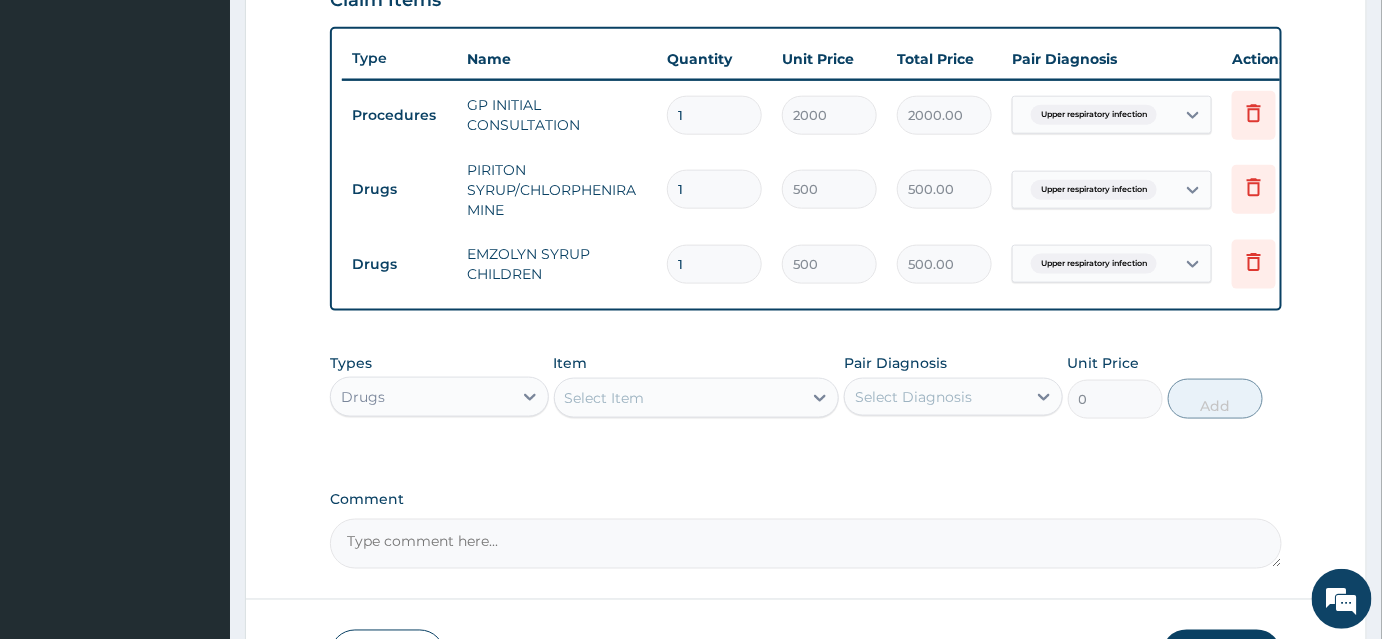 click on "Drugs" at bounding box center [363, 397] 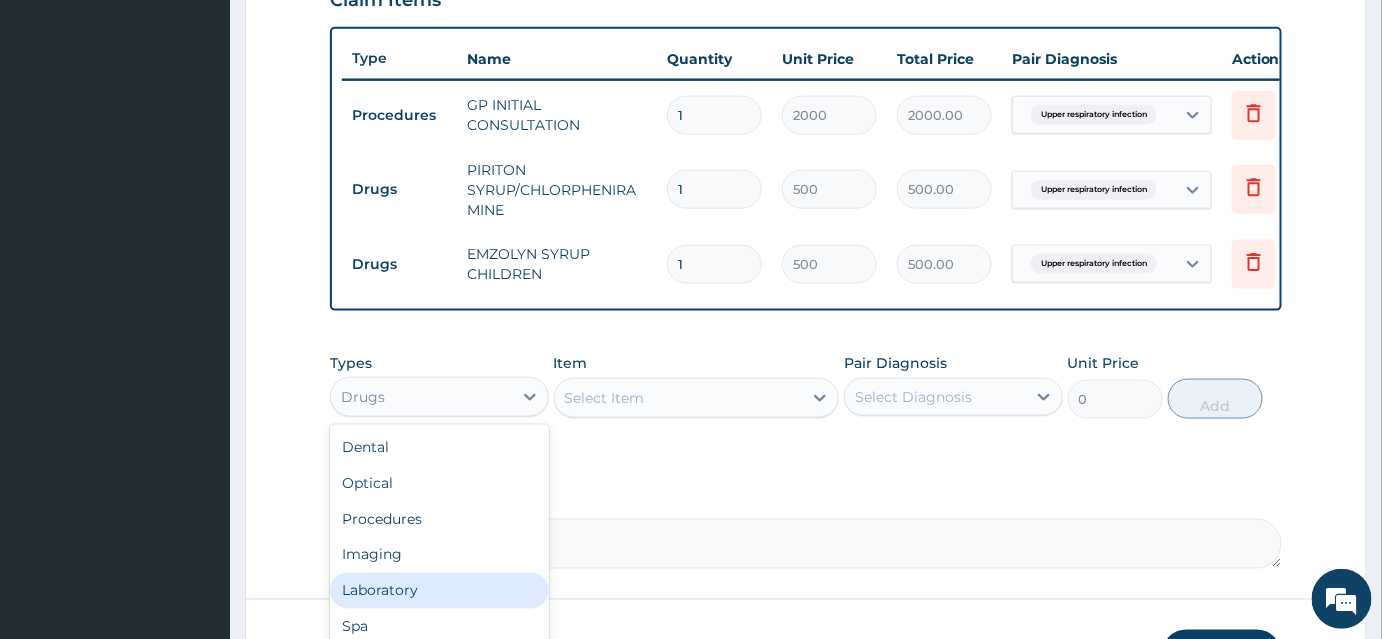 drag, startPoint x: 392, startPoint y: 596, endPoint x: 418, endPoint y: 564, distance: 41.231056 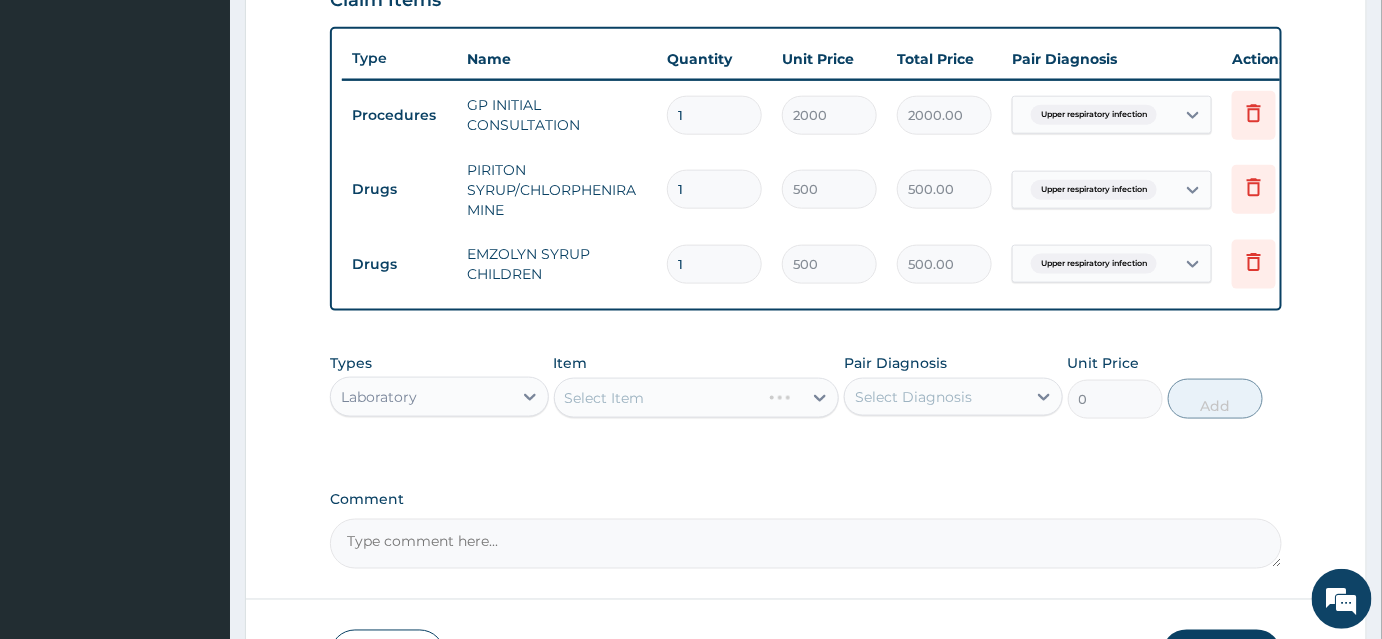 click on "Select Item" at bounding box center (697, 398) 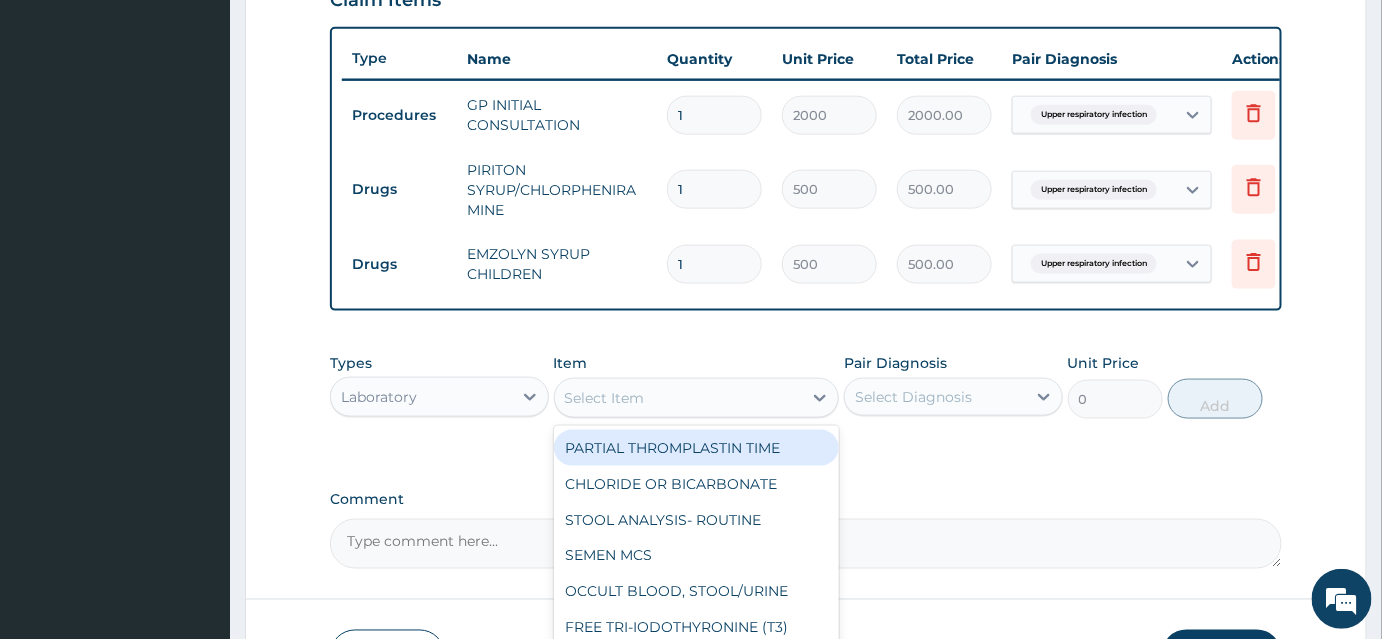 click on "Select Item" at bounding box center (679, 398) 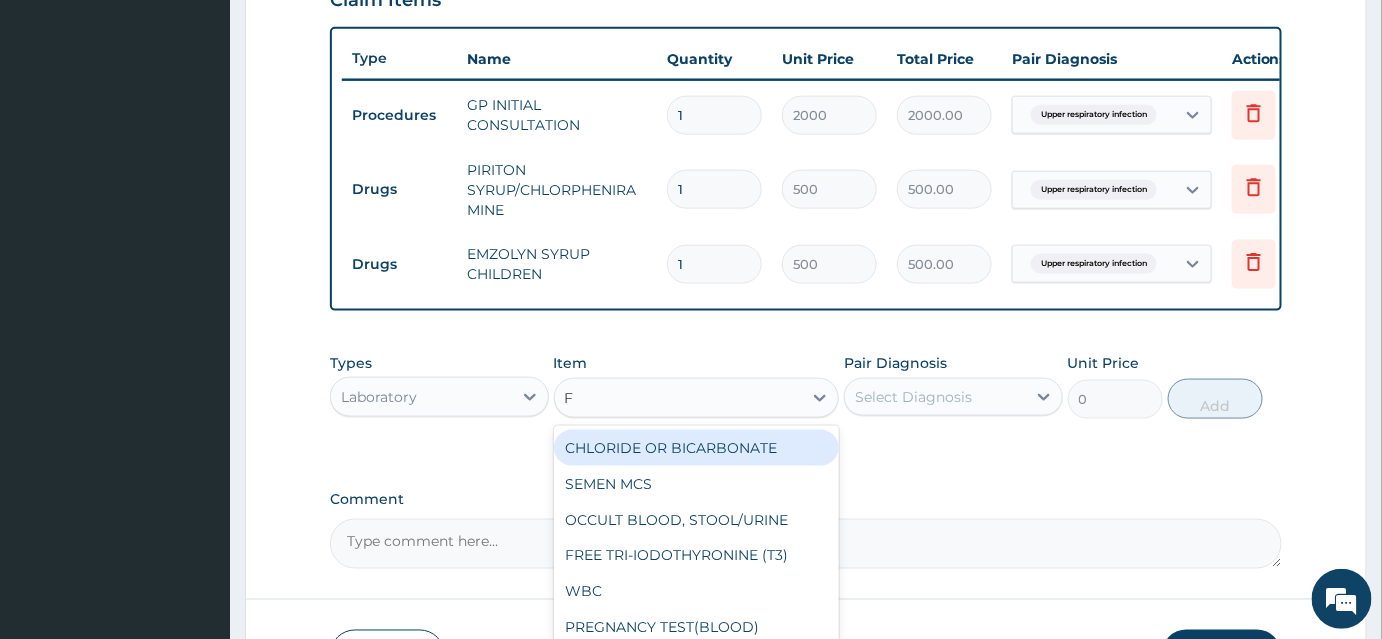 type on "FB" 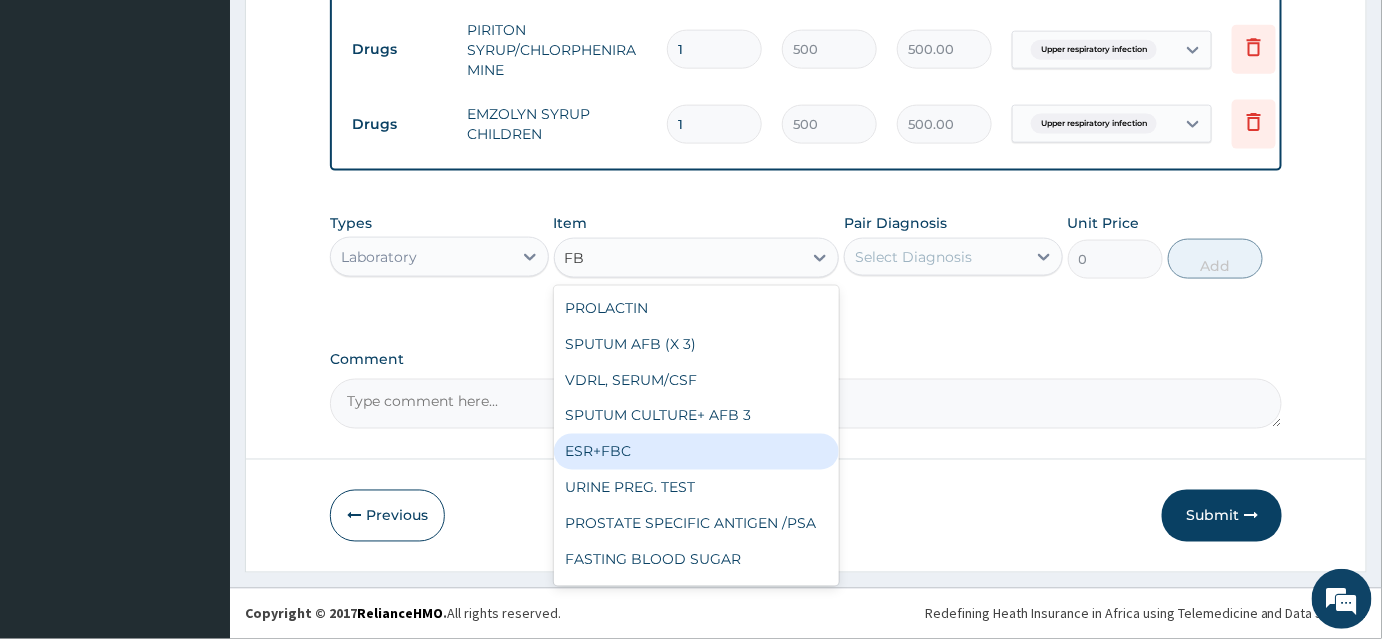 scroll, scrollTop: 866, scrollLeft: 0, axis: vertical 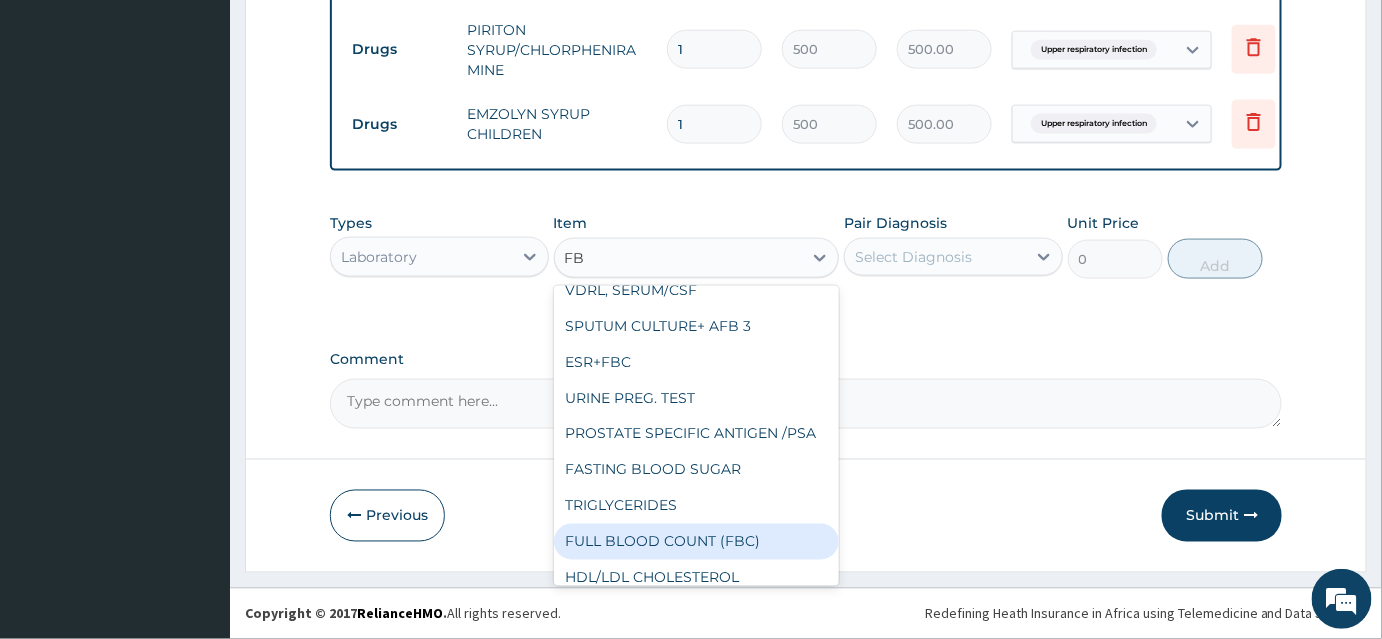 click on "FULL BLOOD COUNT (FBC)" at bounding box center [697, 542] 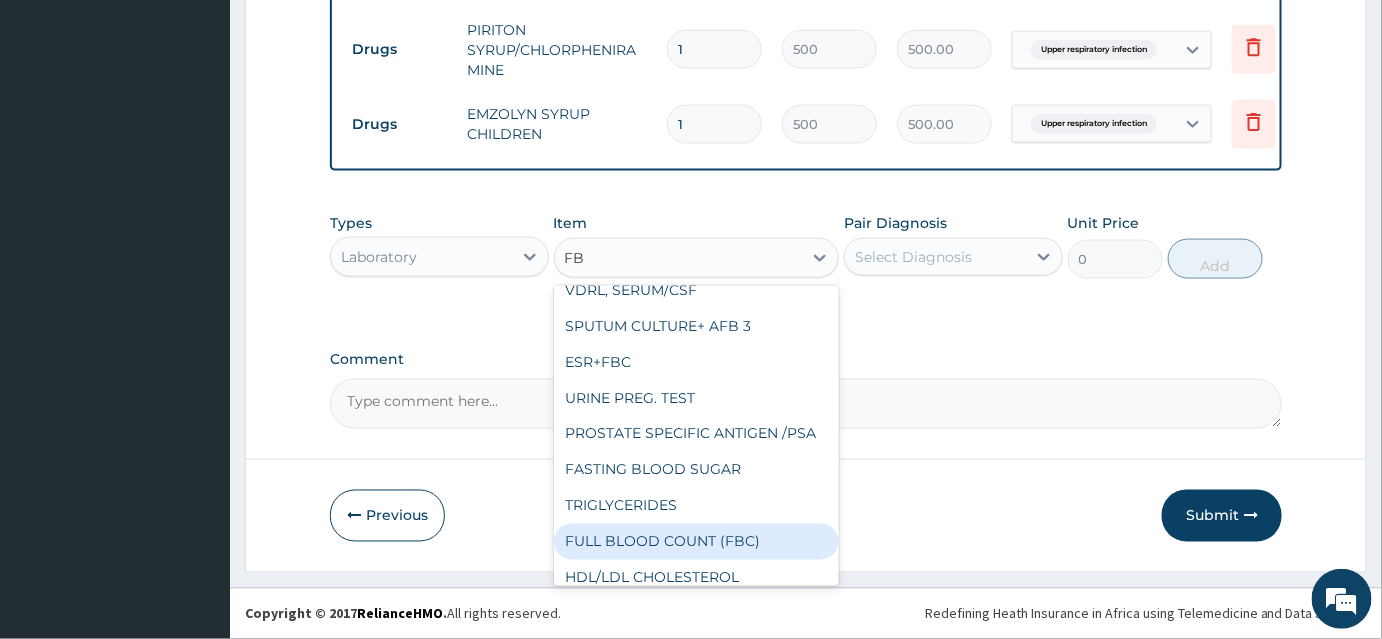 type 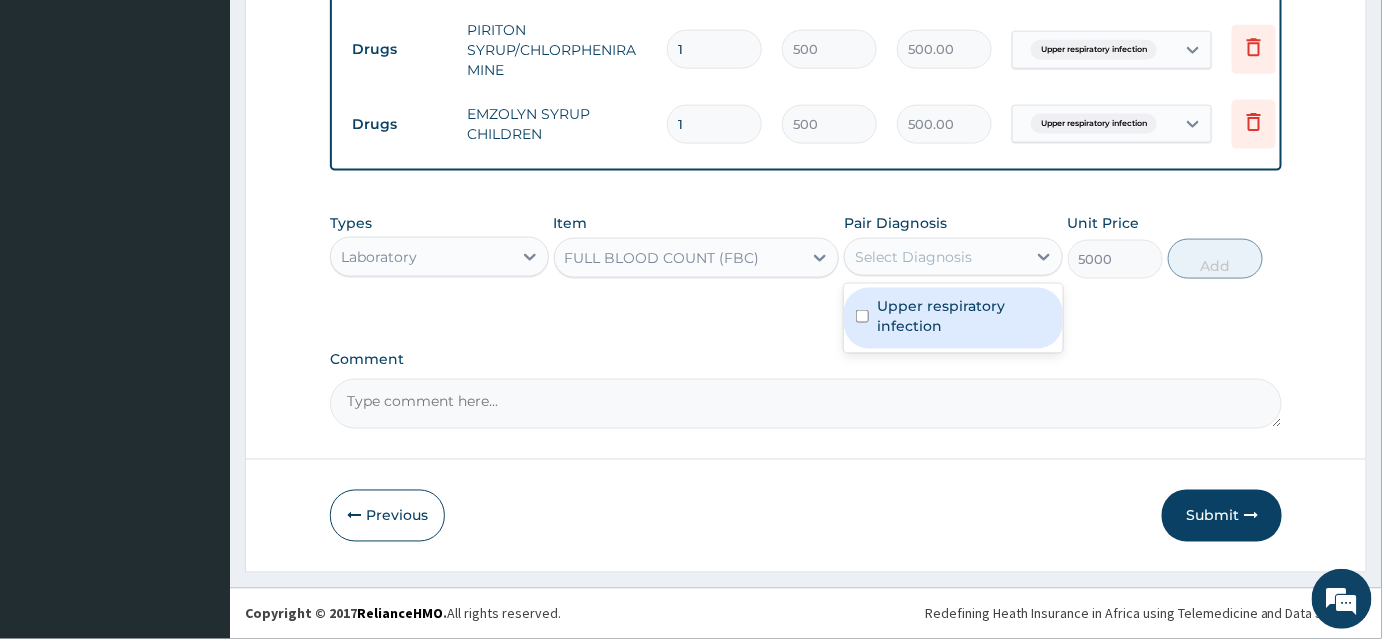 click on "Select Diagnosis" at bounding box center (913, 257) 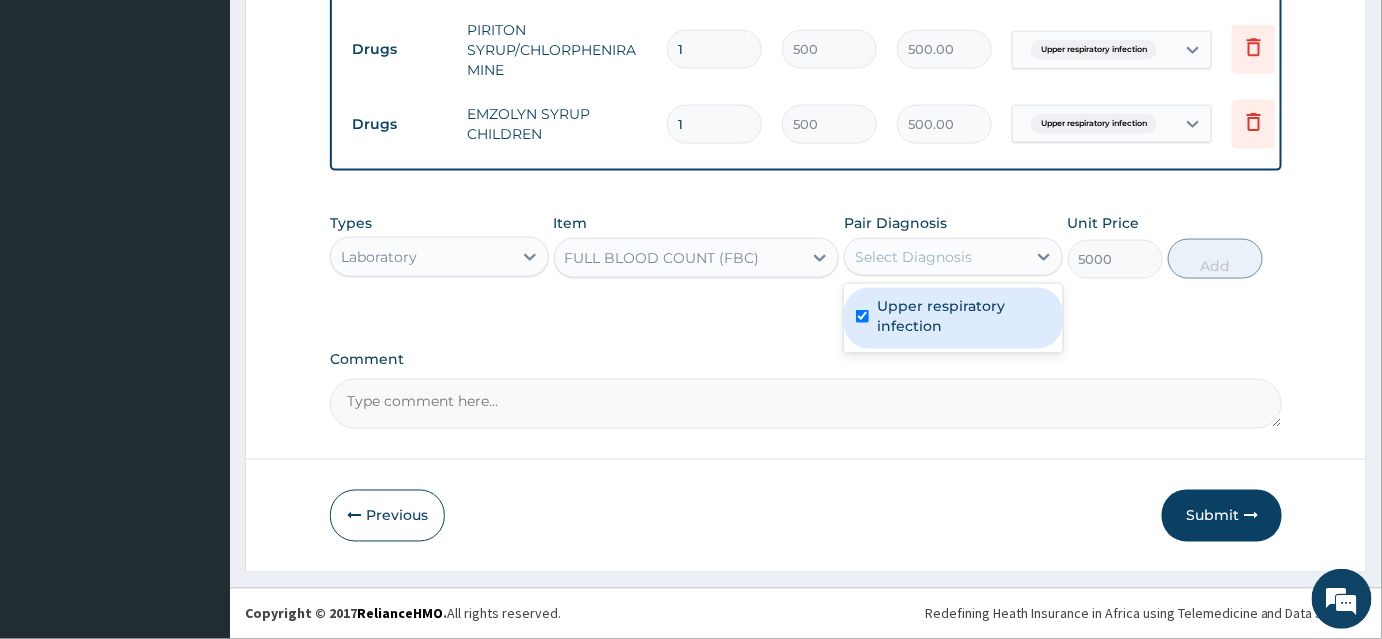 checkbox on "true" 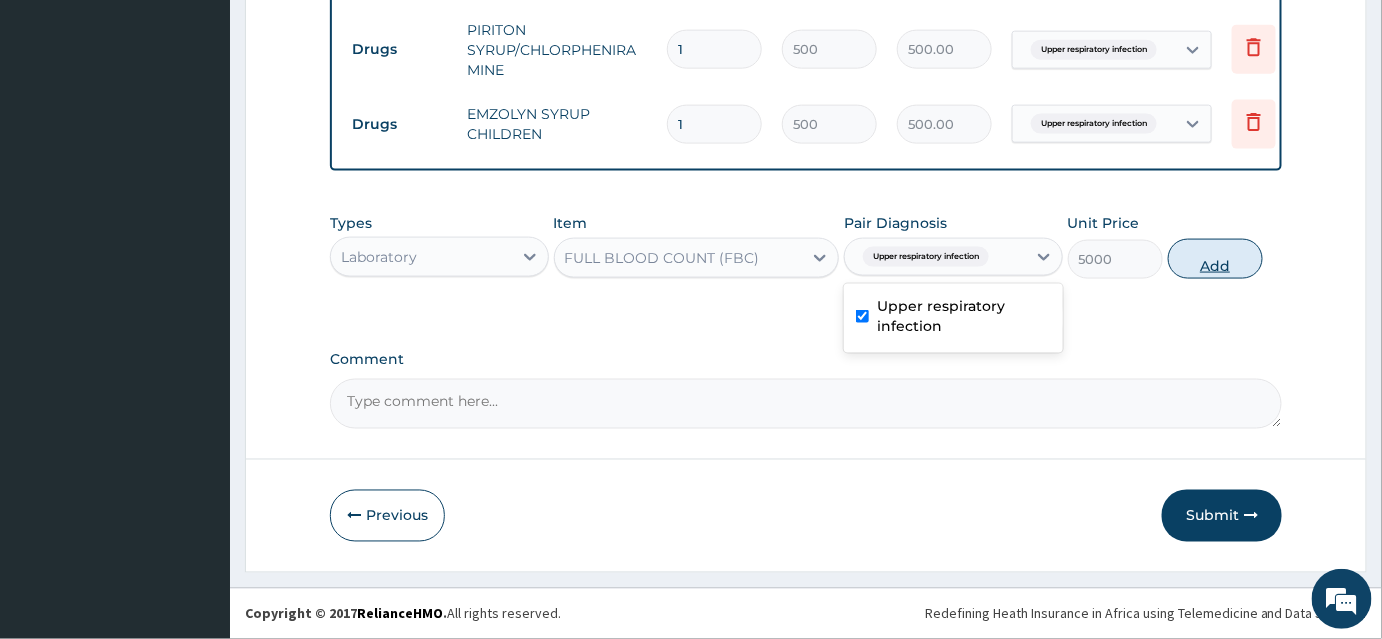 click on "Add" at bounding box center (1215, 259) 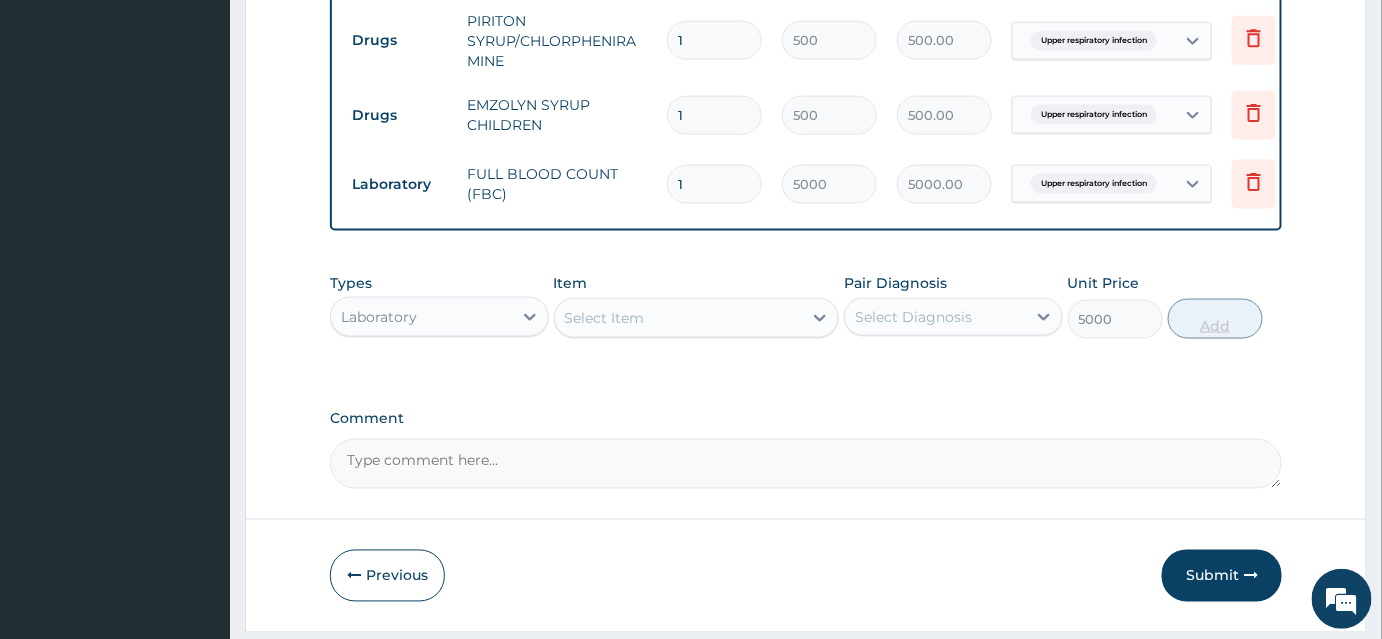 type on "0" 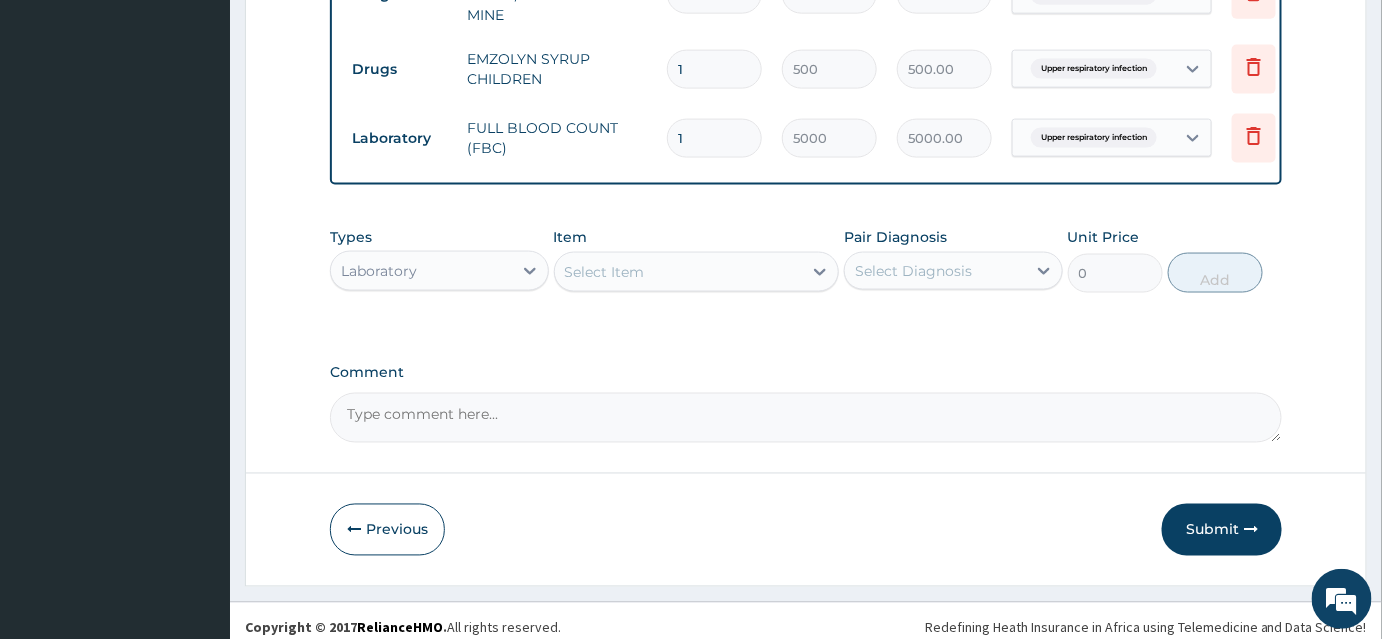 scroll, scrollTop: 936, scrollLeft: 0, axis: vertical 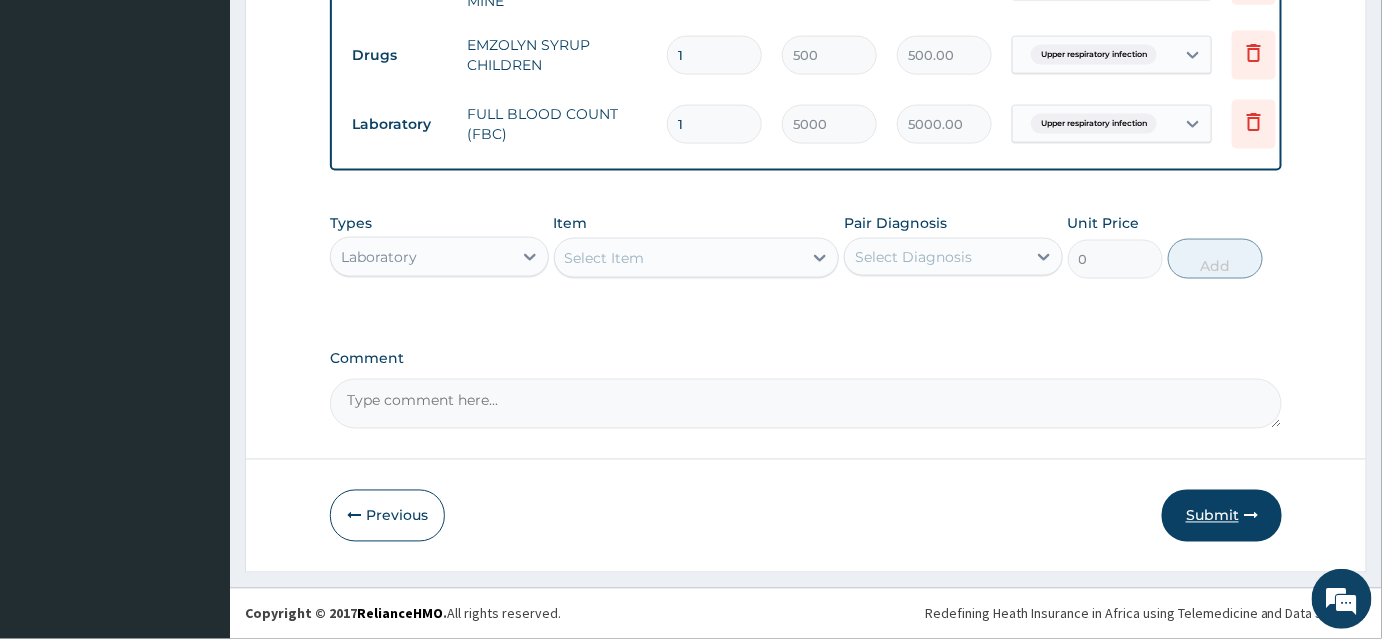 click on "Submit" at bounding box center (1222, 516) 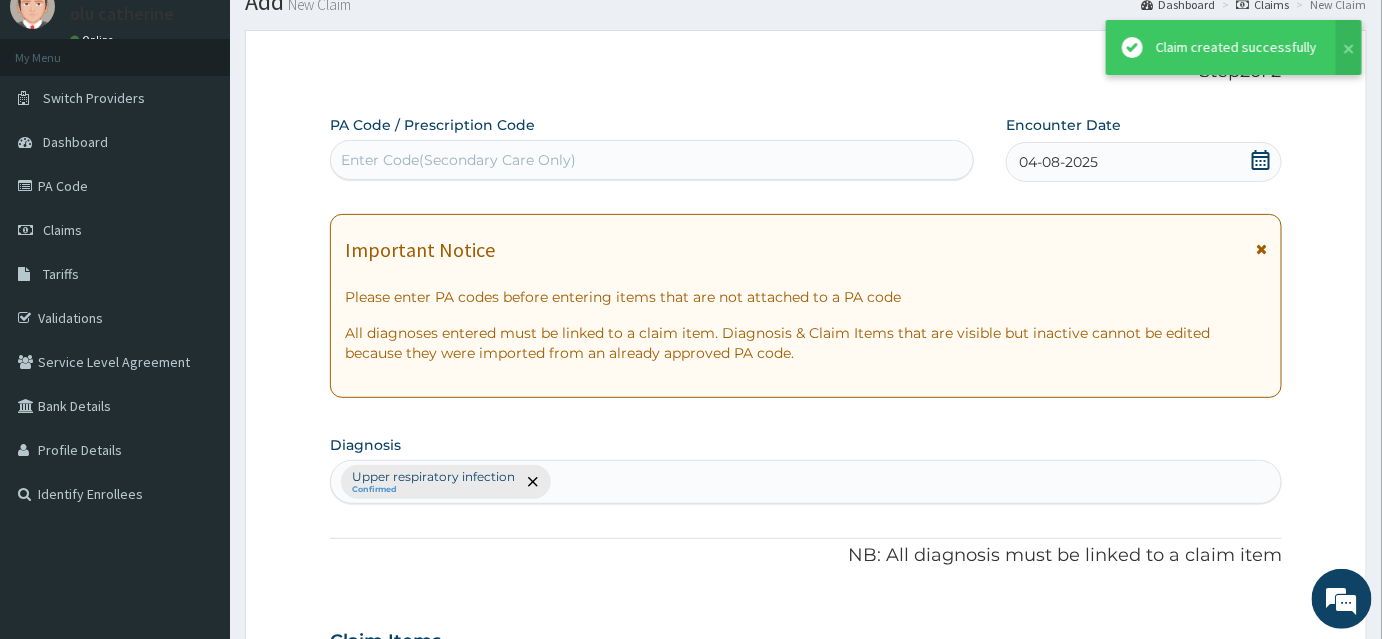 scroll, scrollTop: 936, scrollLeft: 0, axis: vertical 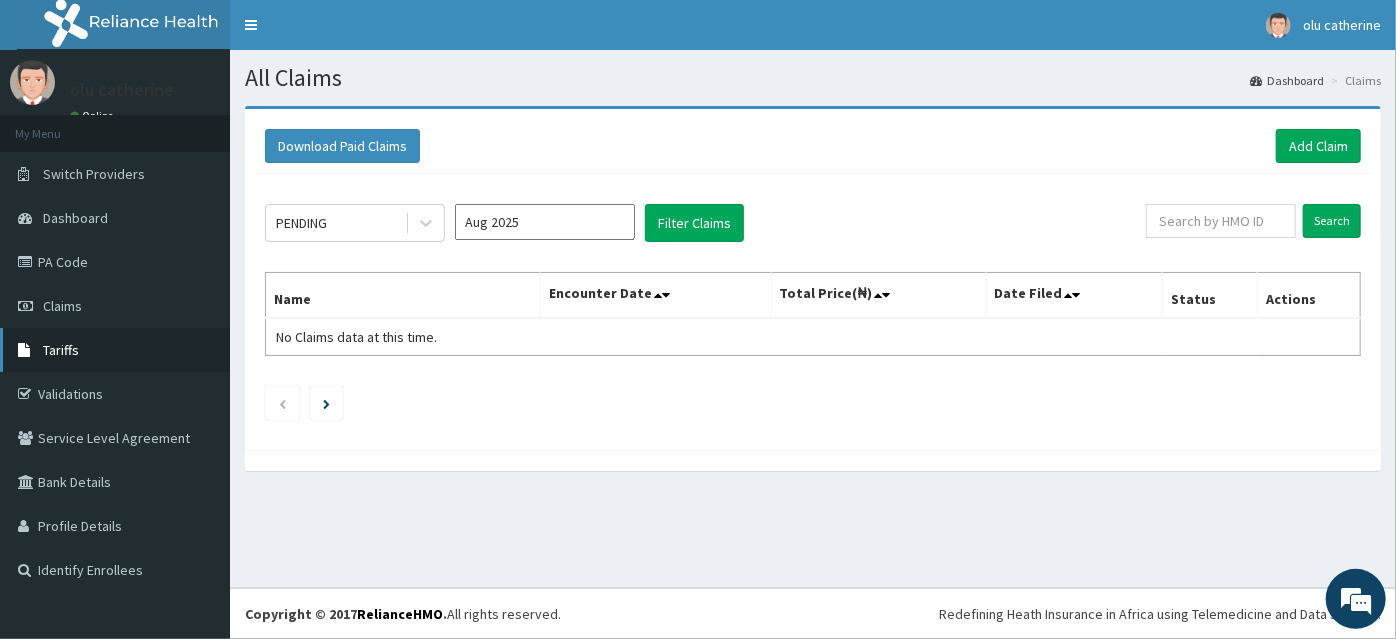 click on "Tariffs" at bounding box center (61, 350) 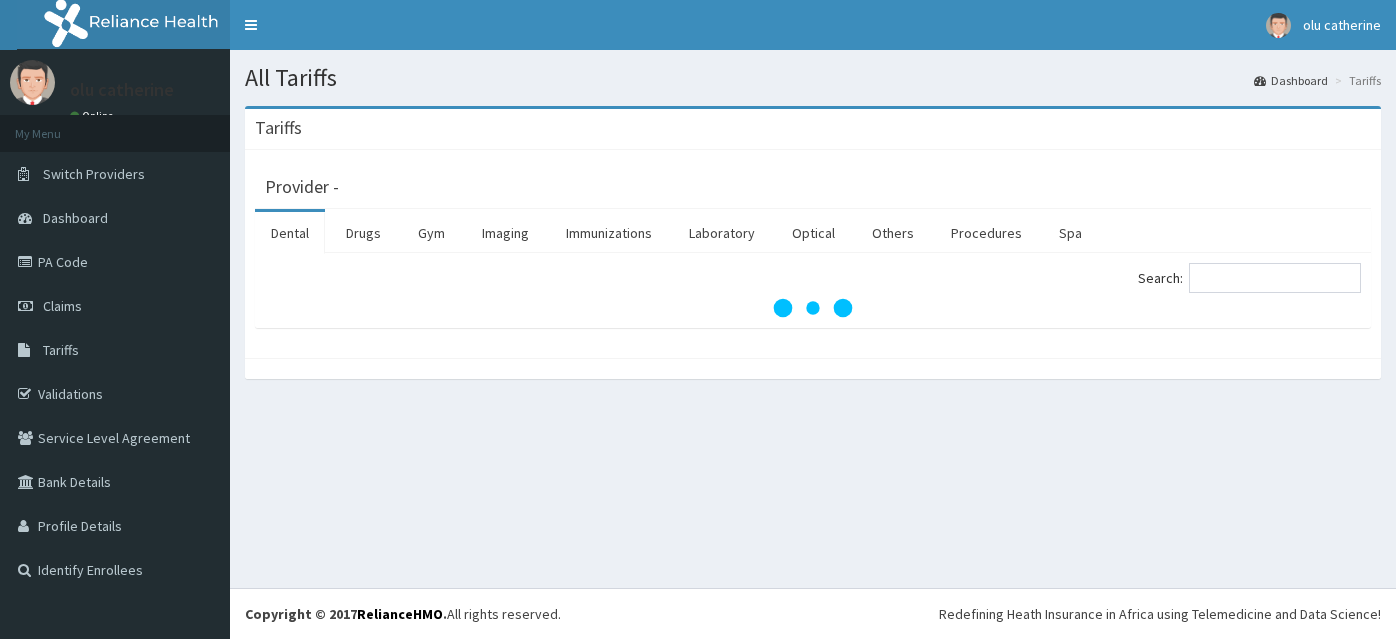 scroll, scrollTop: 0, scrollLeft: 0, axis: both 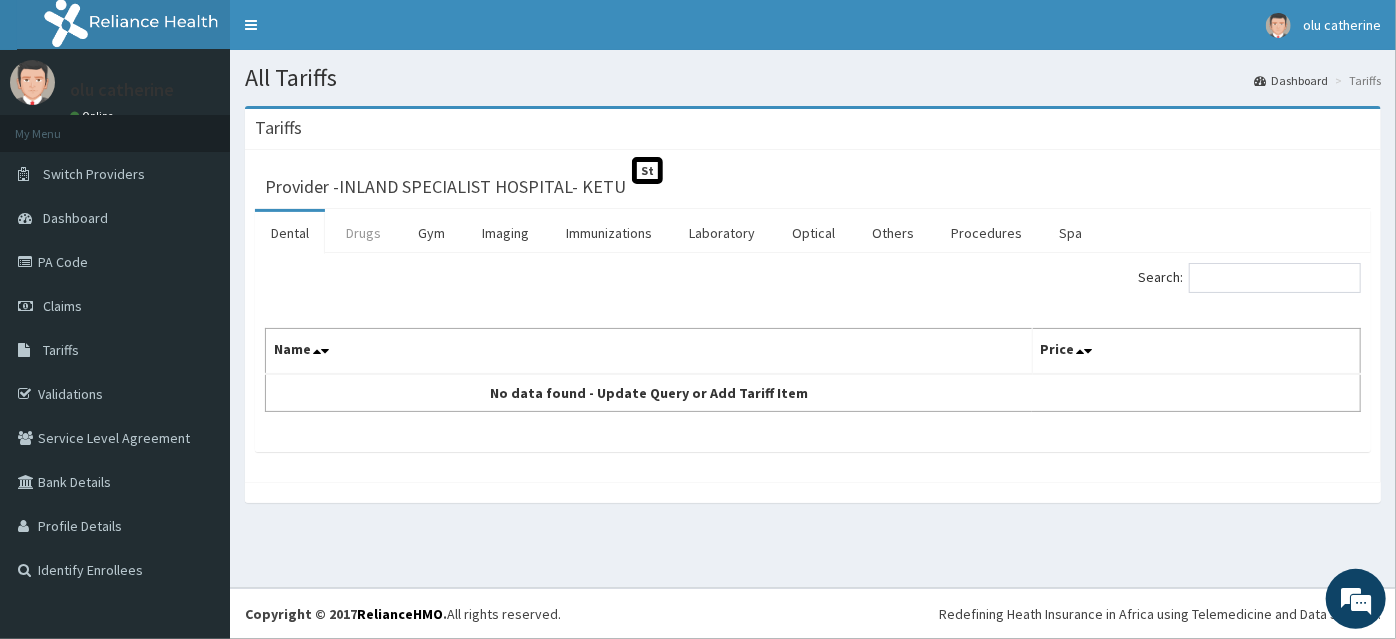 click on "Drugs" at bounding box center [363, 233] 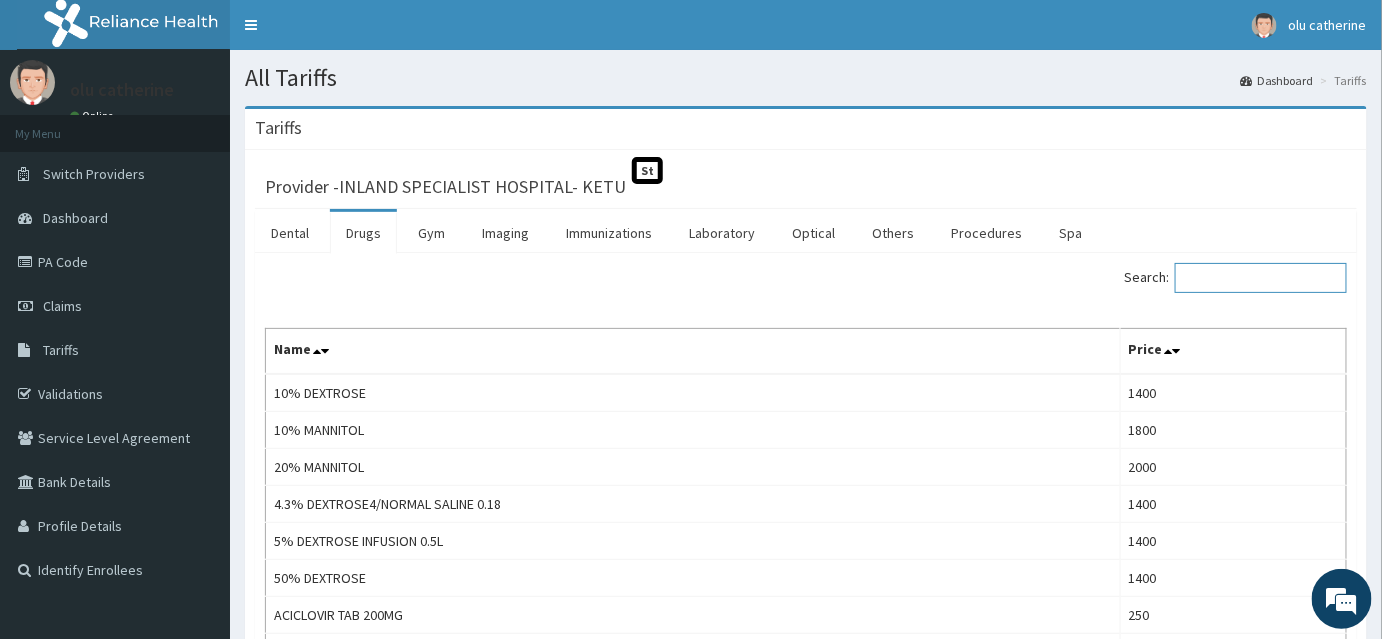 click on "Search:" at bounding box center [1261, 278] 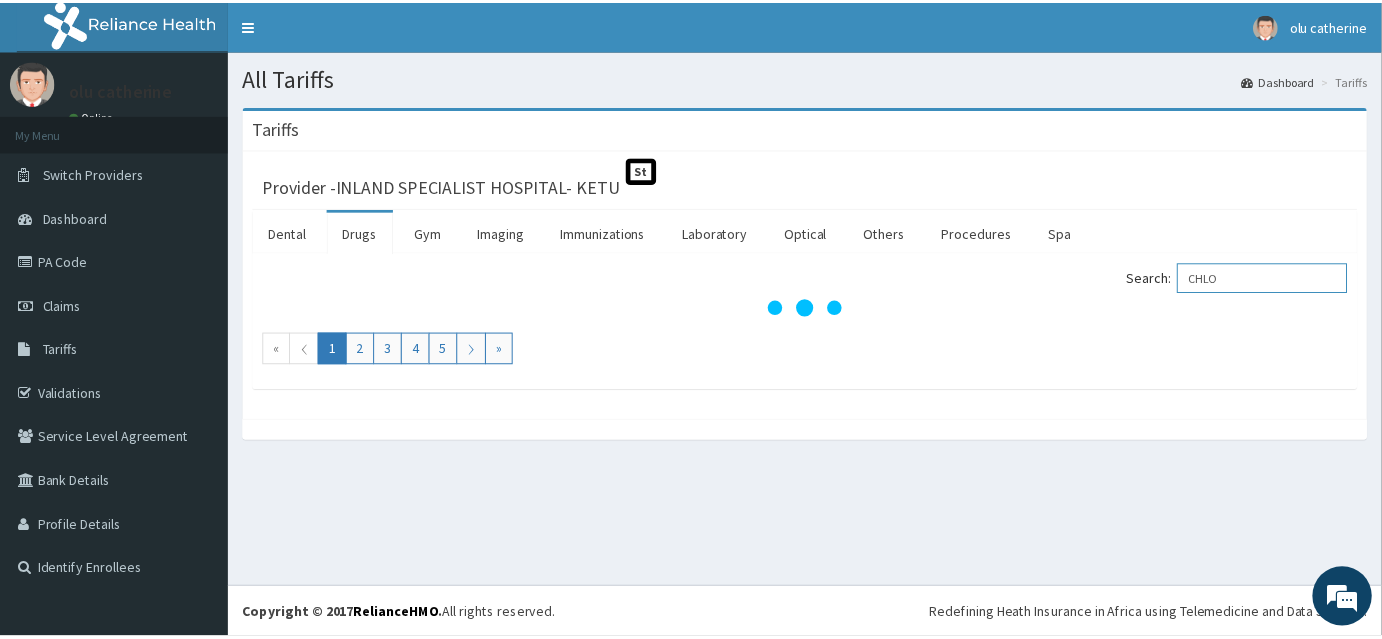 scroll, scrollTop: 0, scrollLeft: 0, axis: both 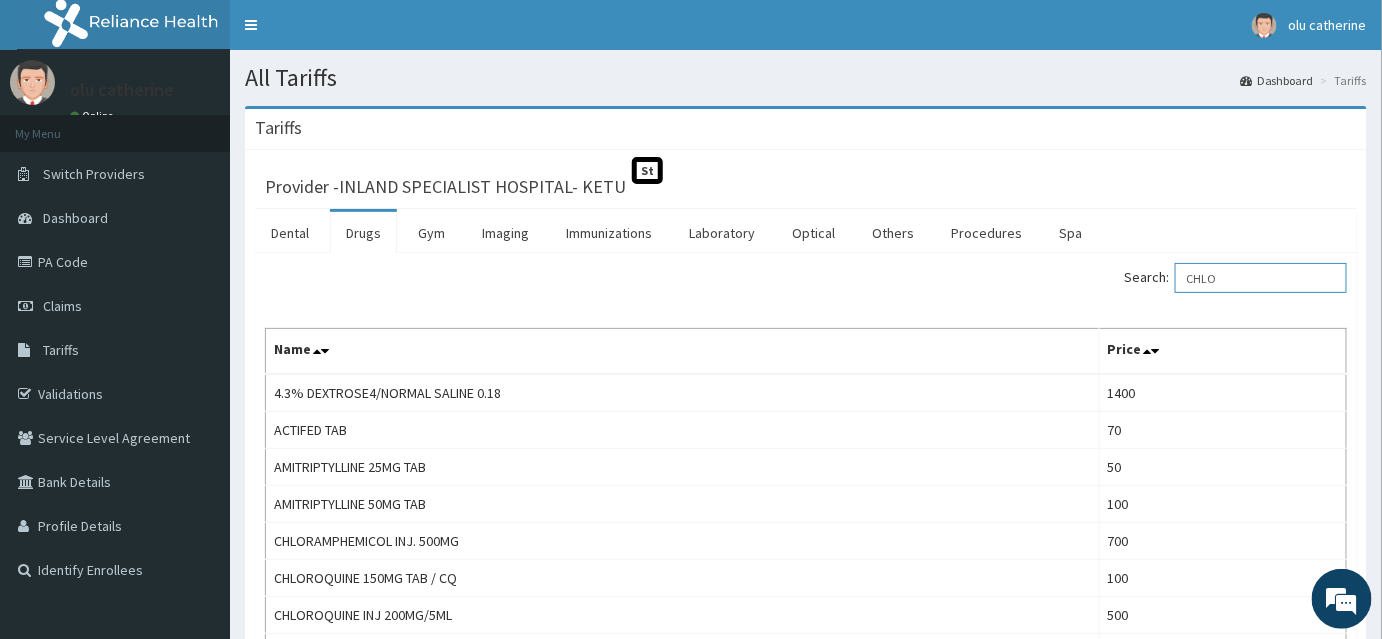 drag, startPoint x: 1253, startPoint y: 274, endPoint x: 1190, endPoint y: 277, distance: 63.07139 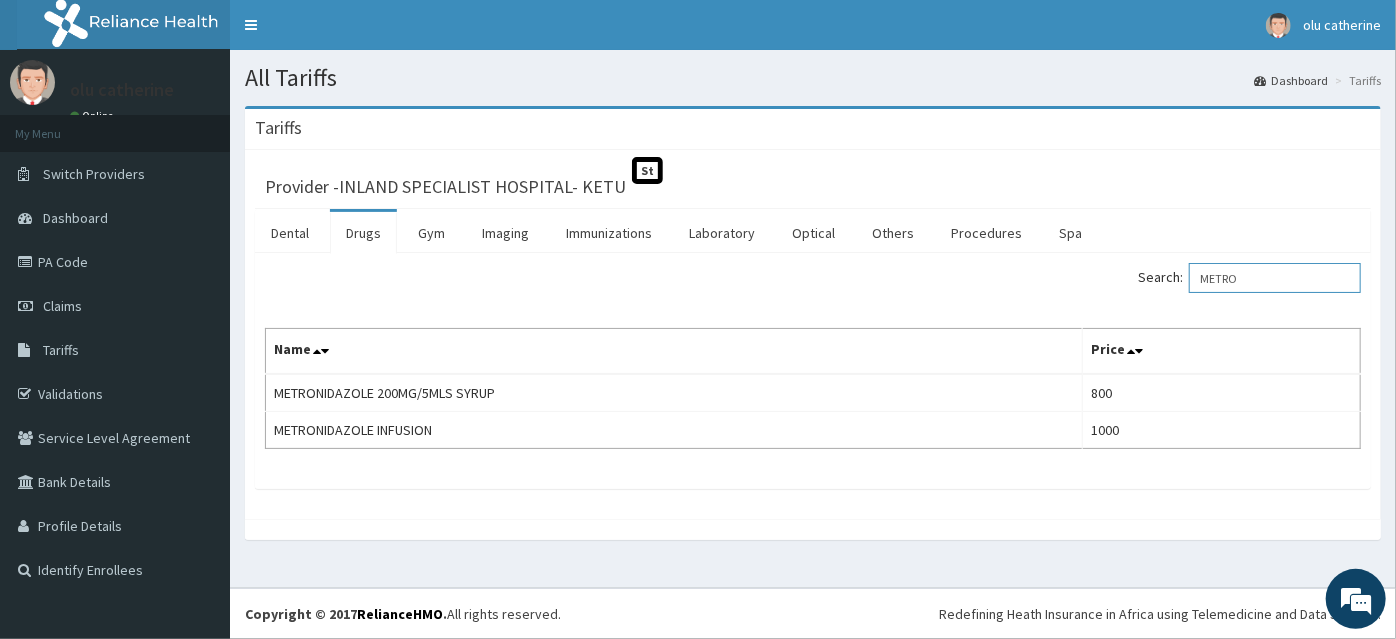 type on "METRO" 